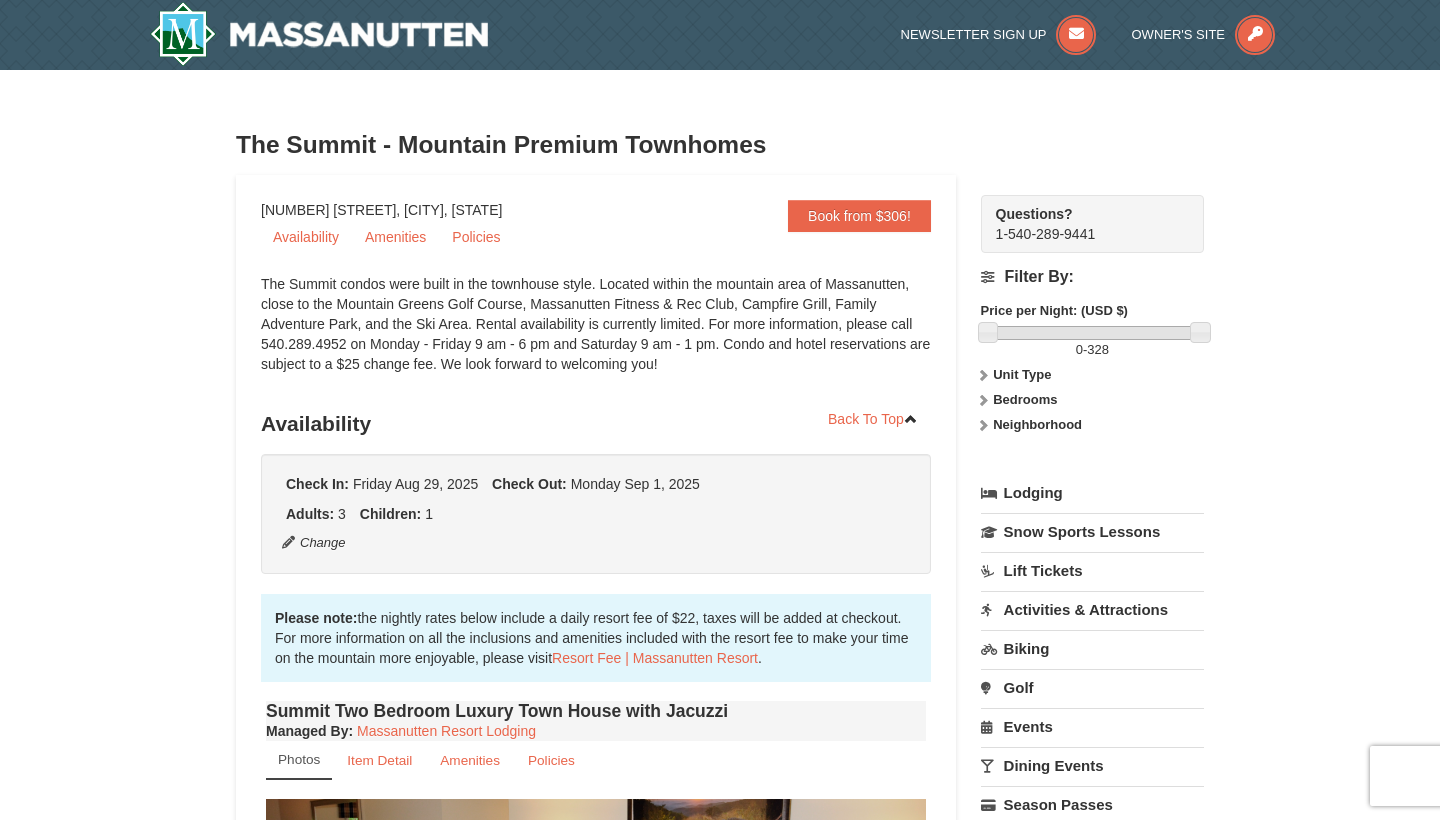 scroll, scrollTop: 141, scrollLeft: 0, axis: vertical 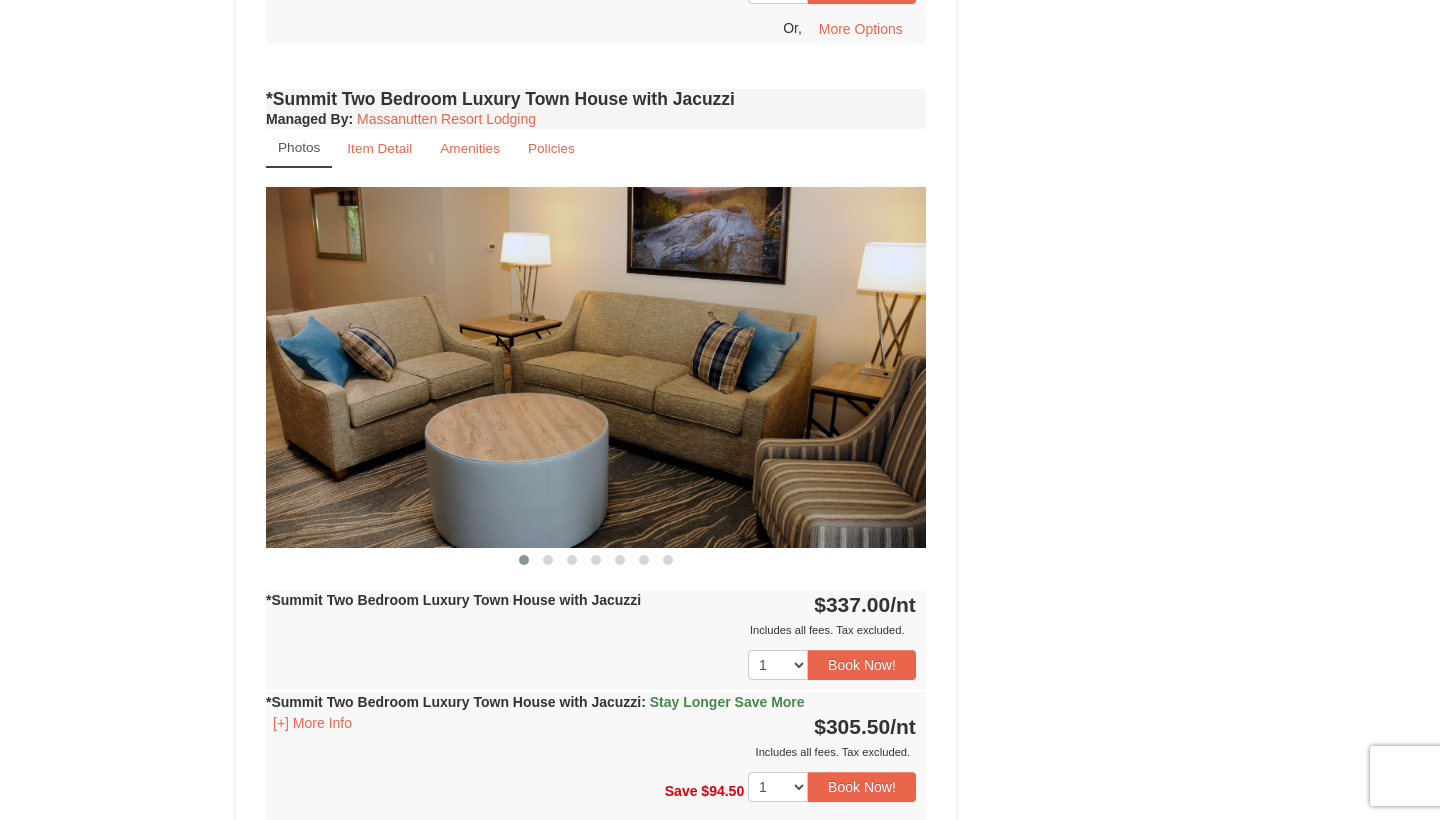 click at bounding box center (596, 367) 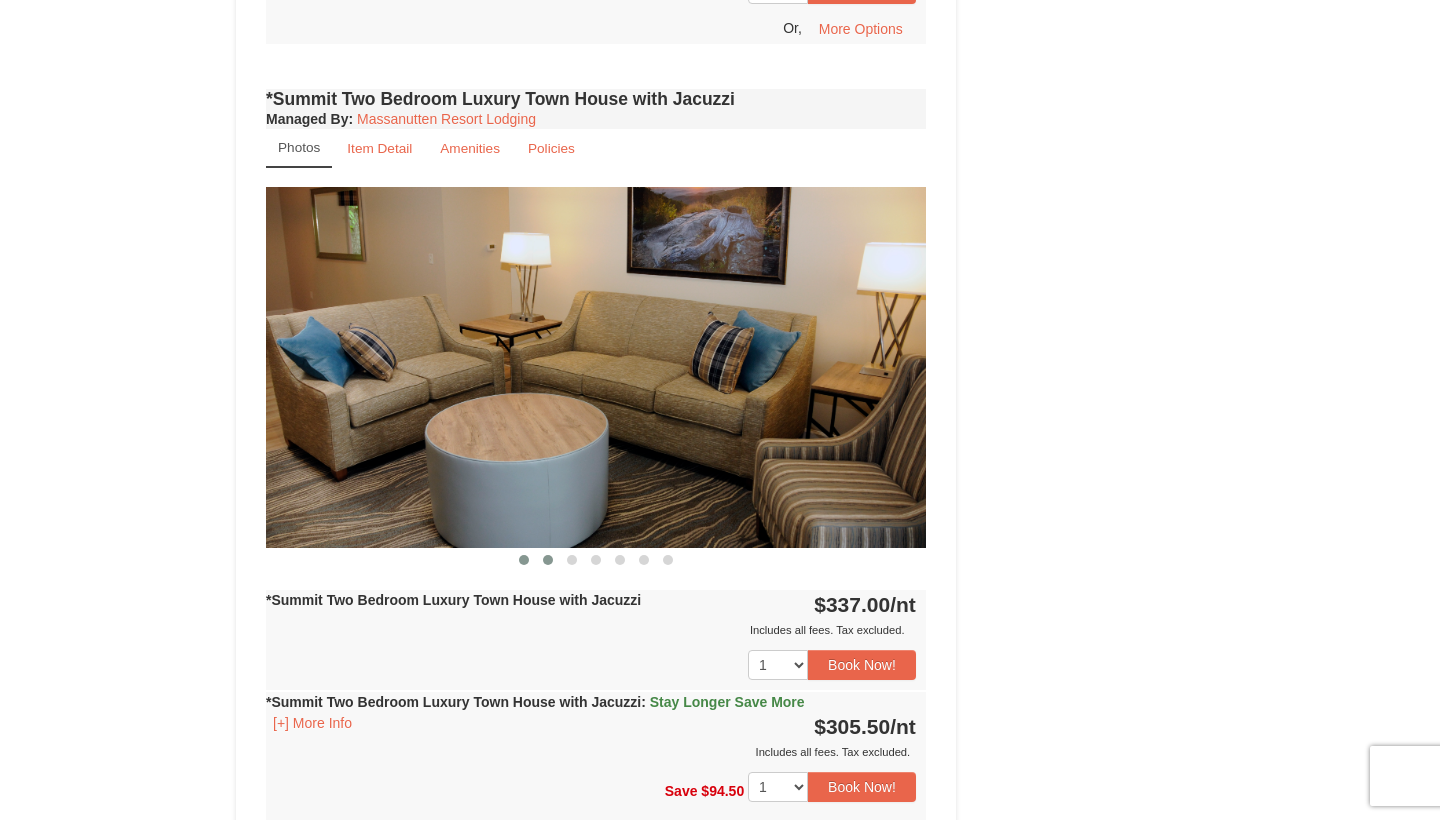 click at bounding box center [548, 560] 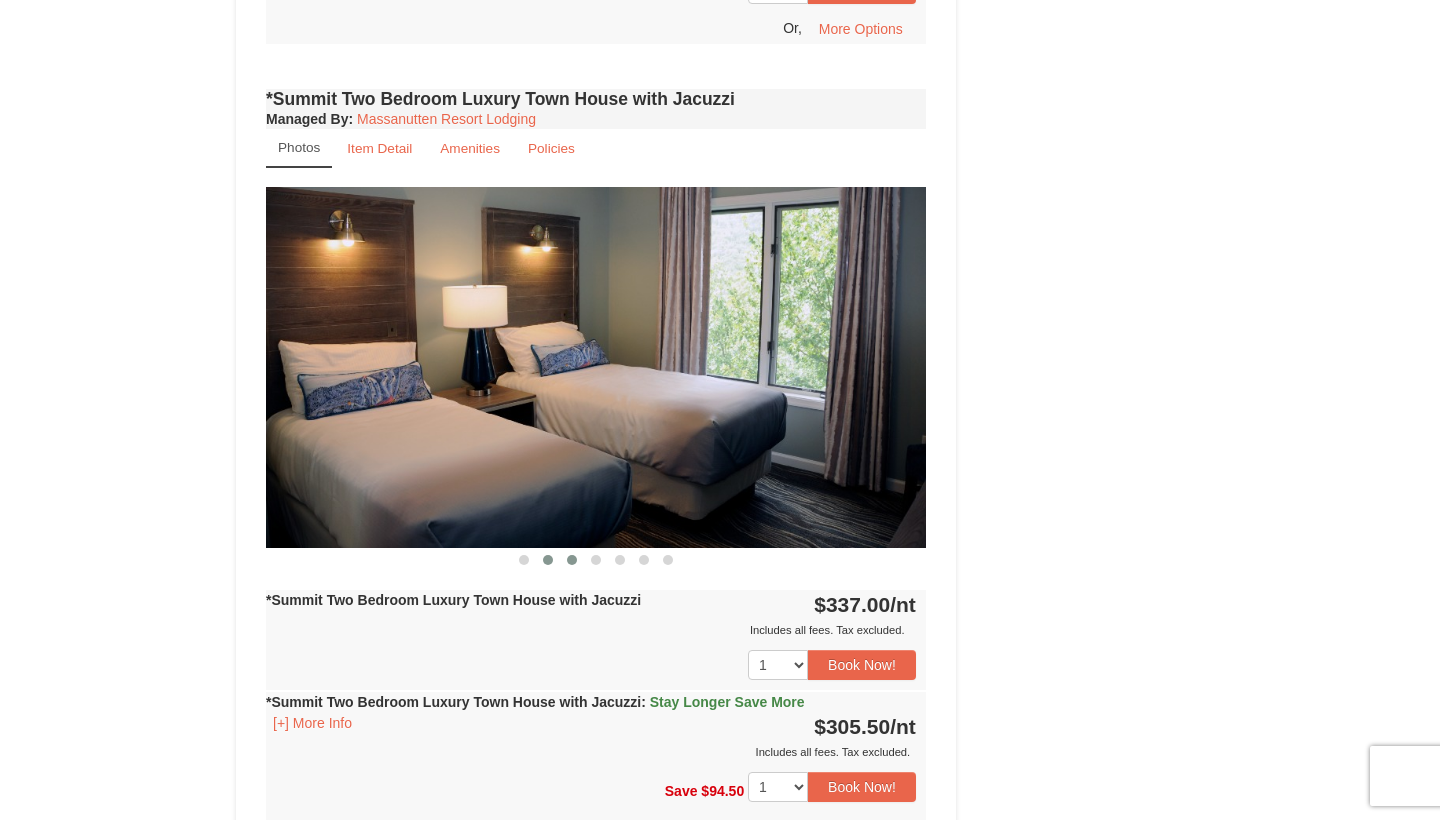 click at bounding box center (572, 560) 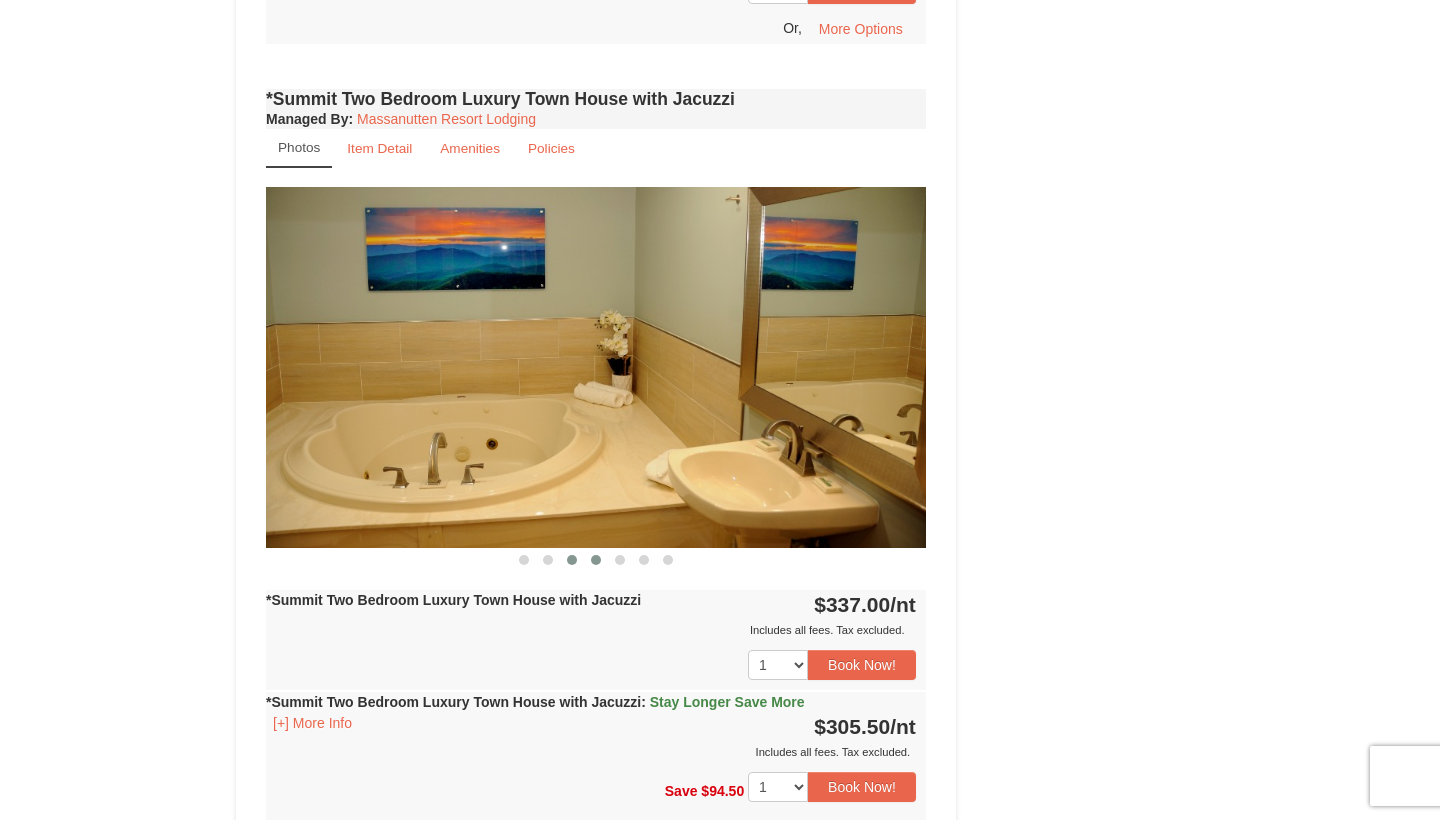 click at bounding box center (596, 560) 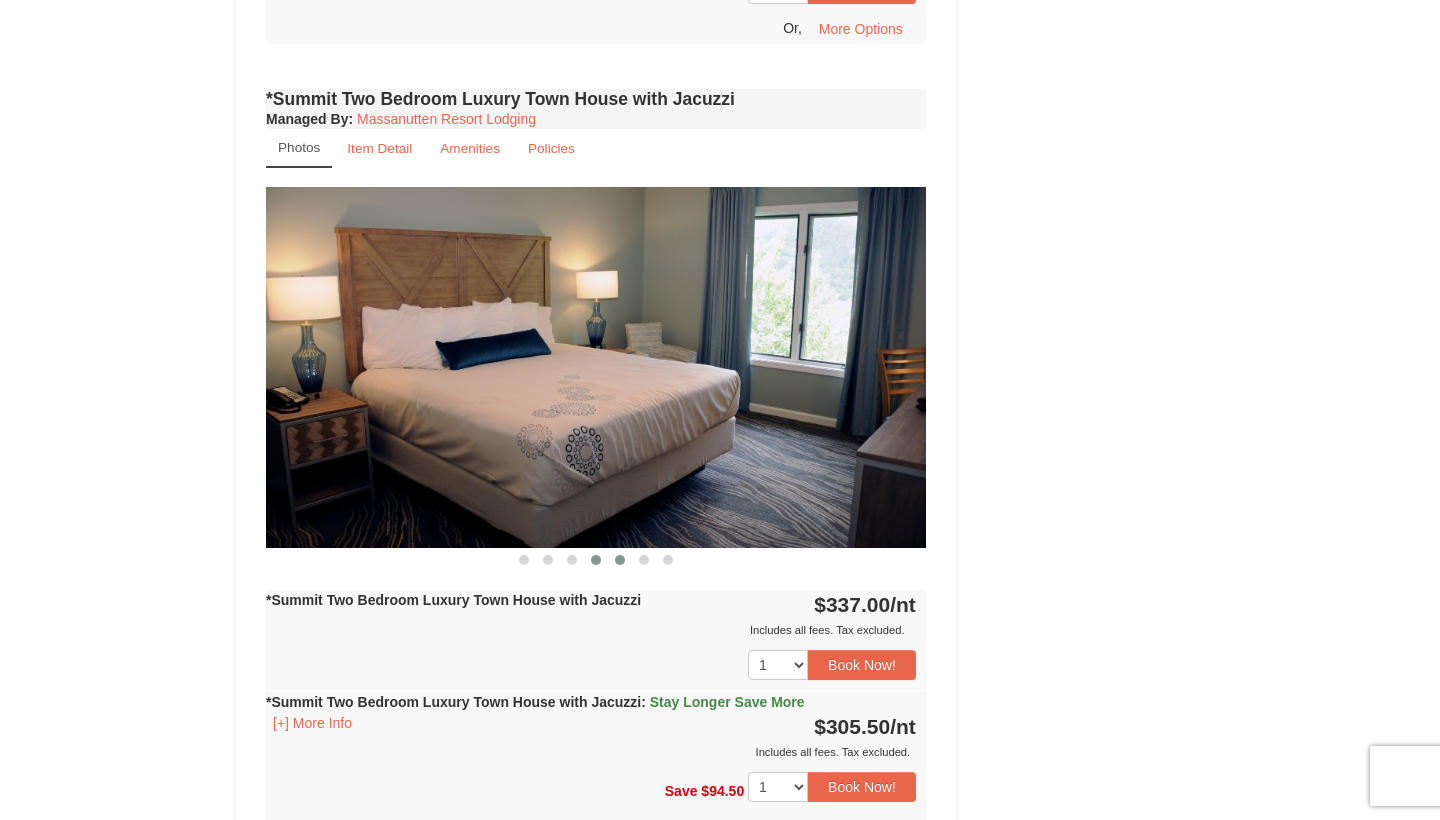 click at bounding box center [620, 560] 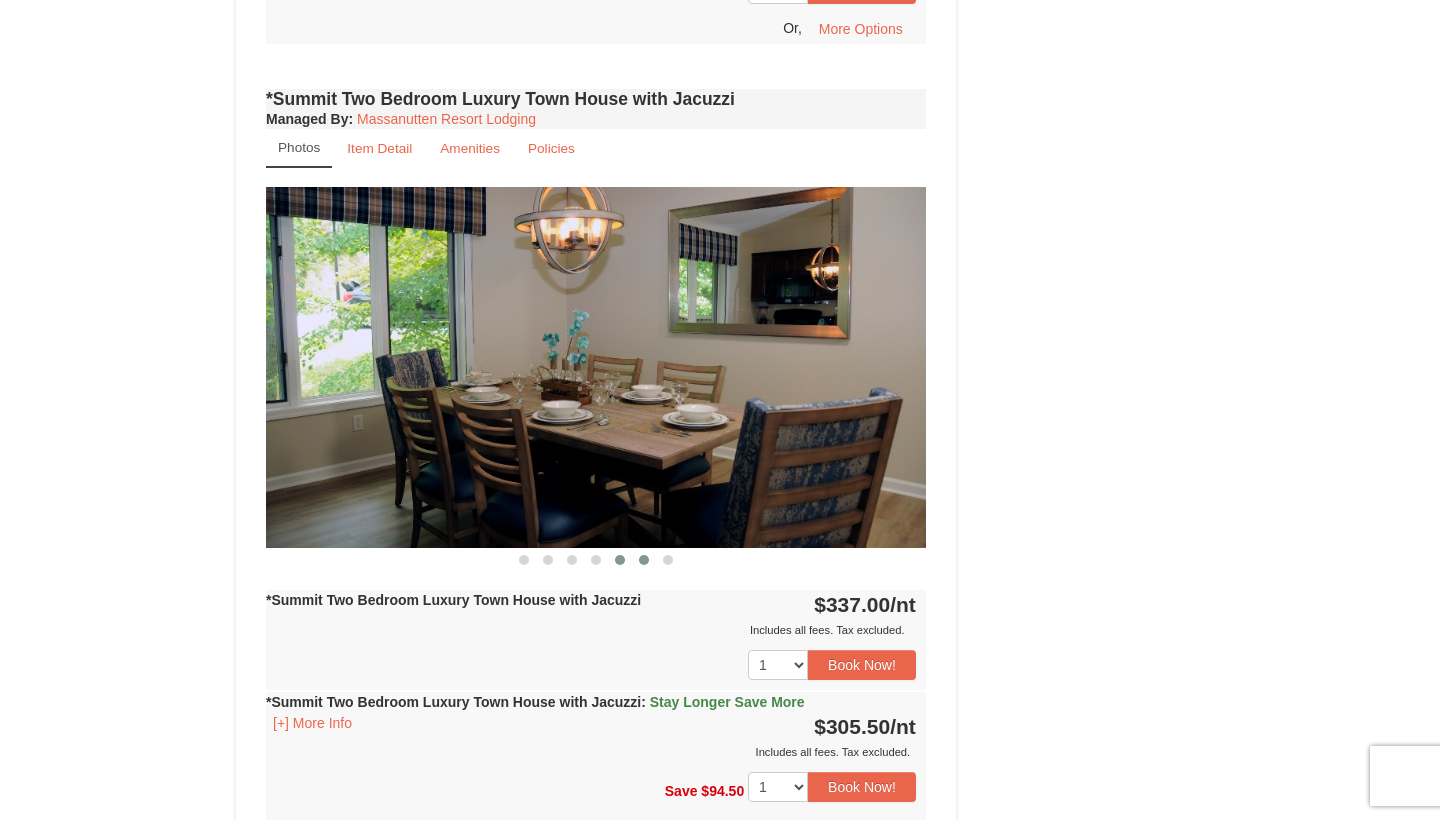 click at bounding box center (644, 560) 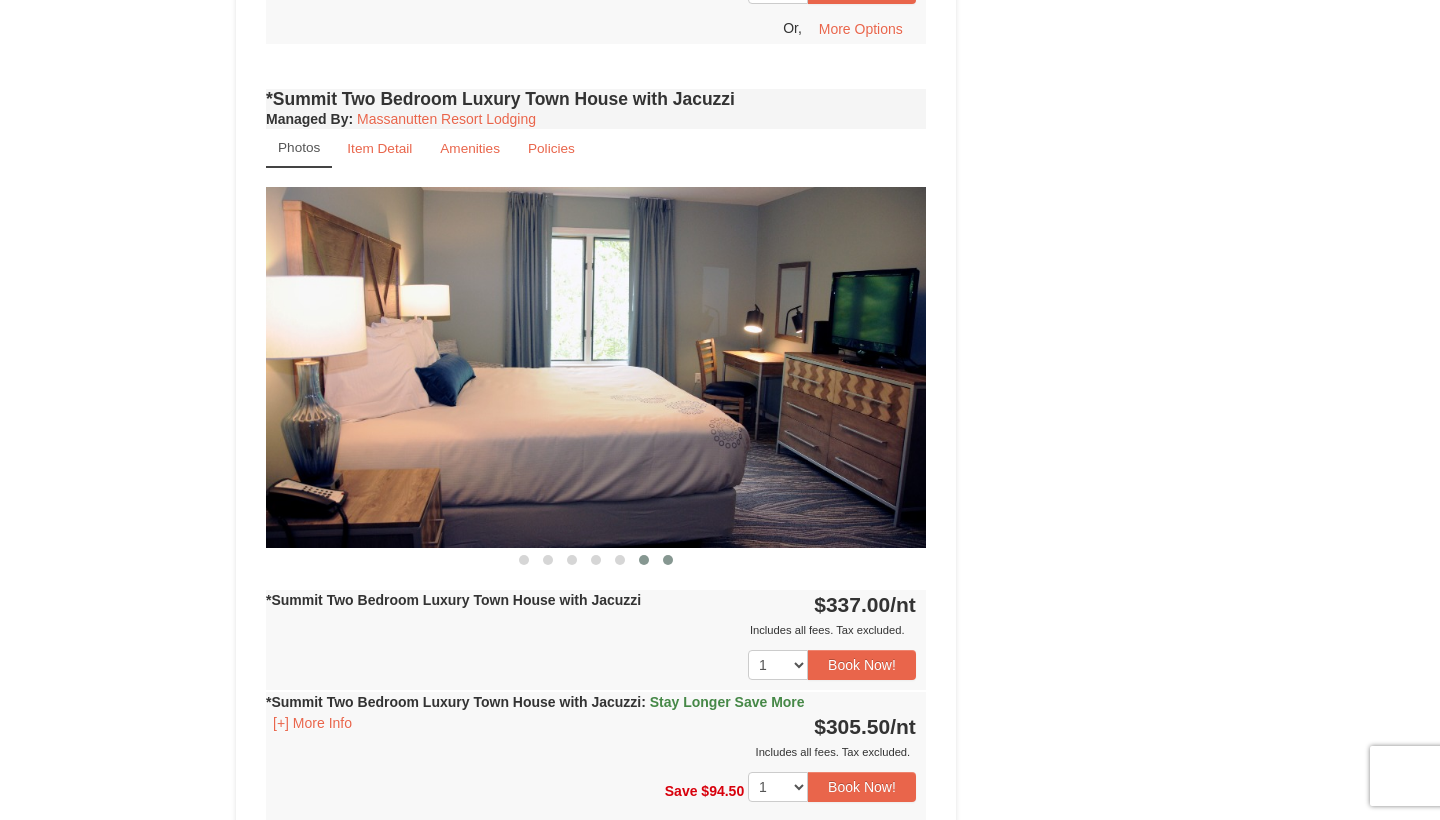 click at bounding box center (668, 560) 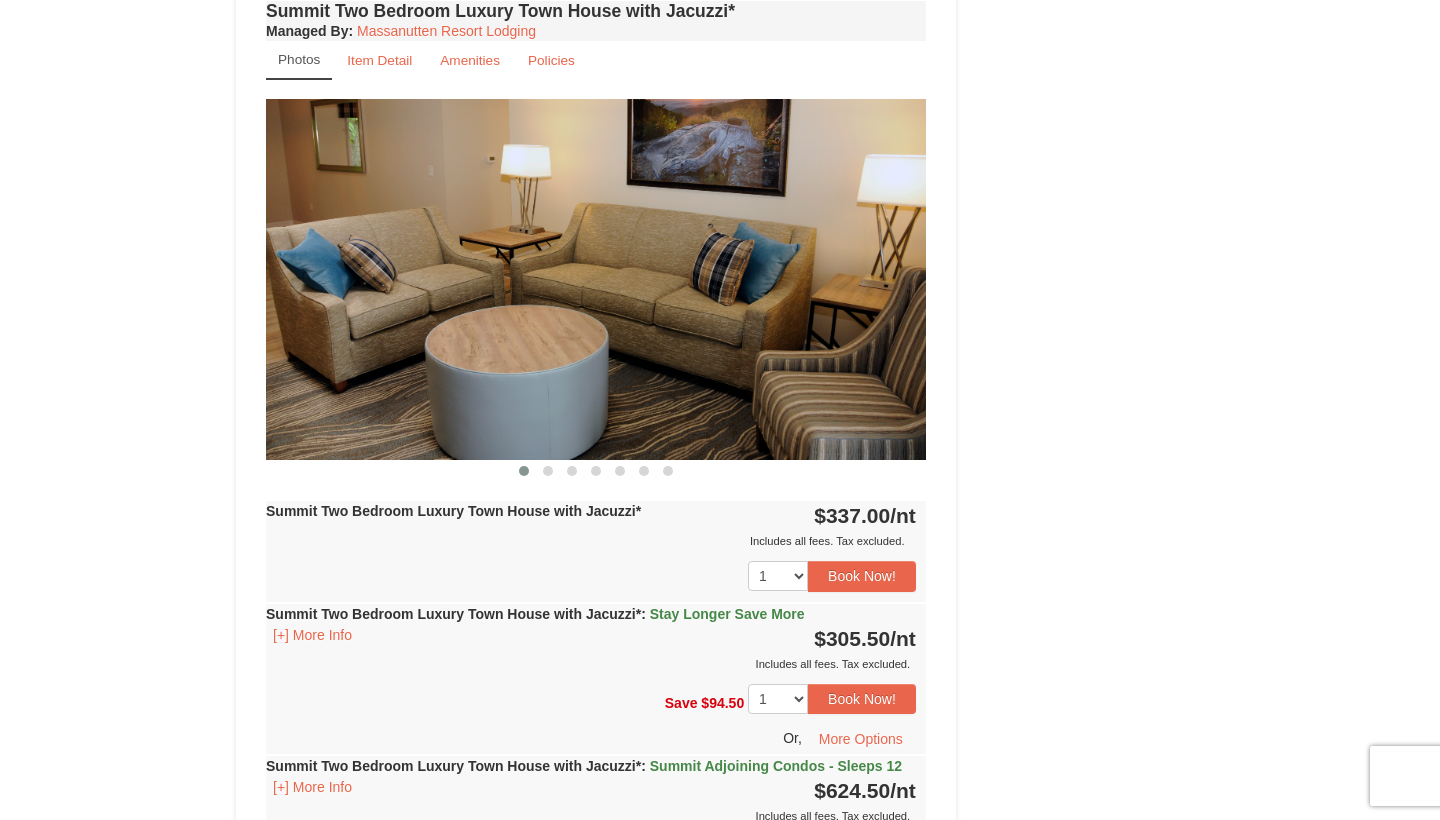 scroll, scrollTop: 2610, scrollLeft: 0, axis: vertical 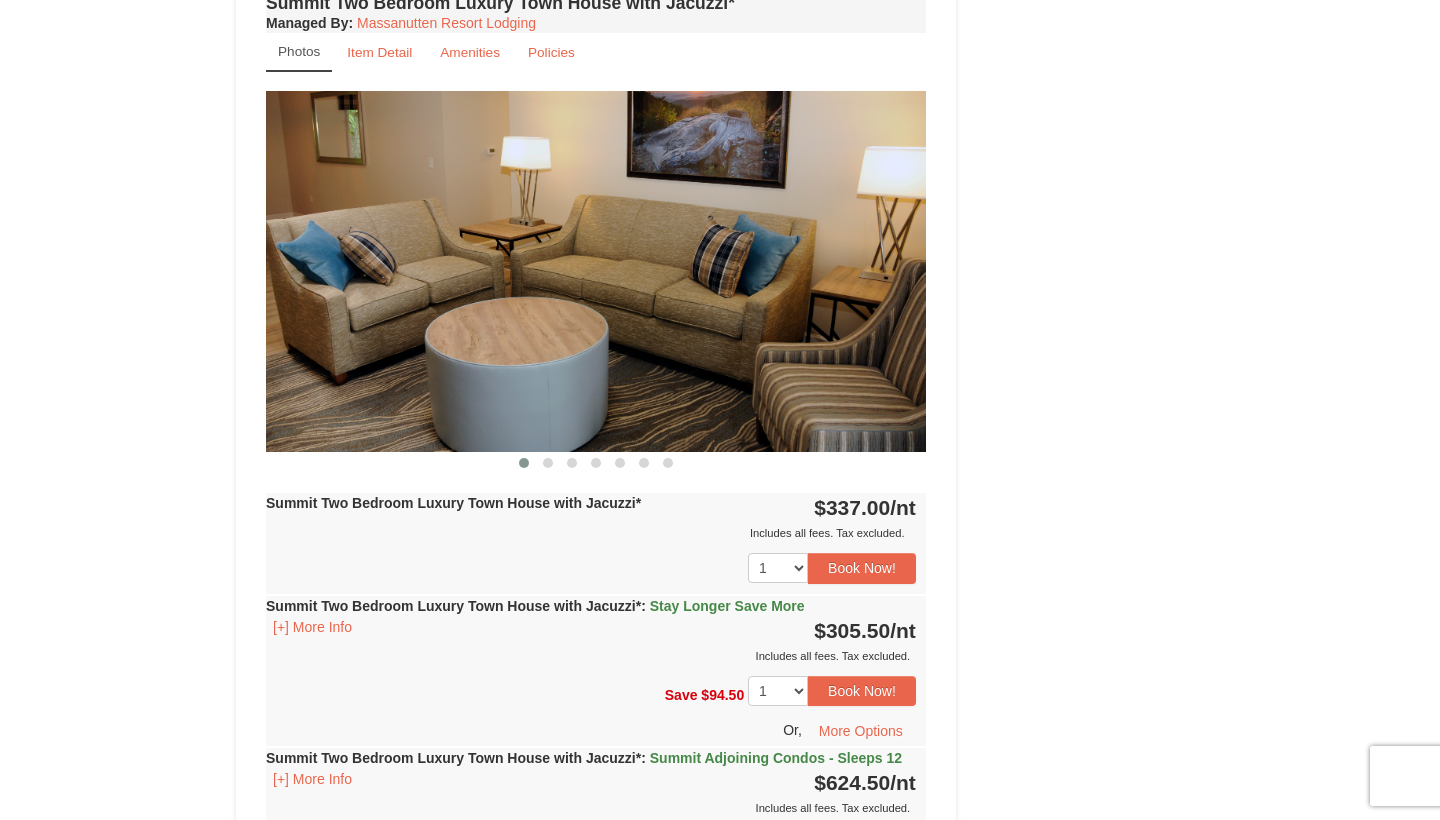 click at bounding box center (596, 271) 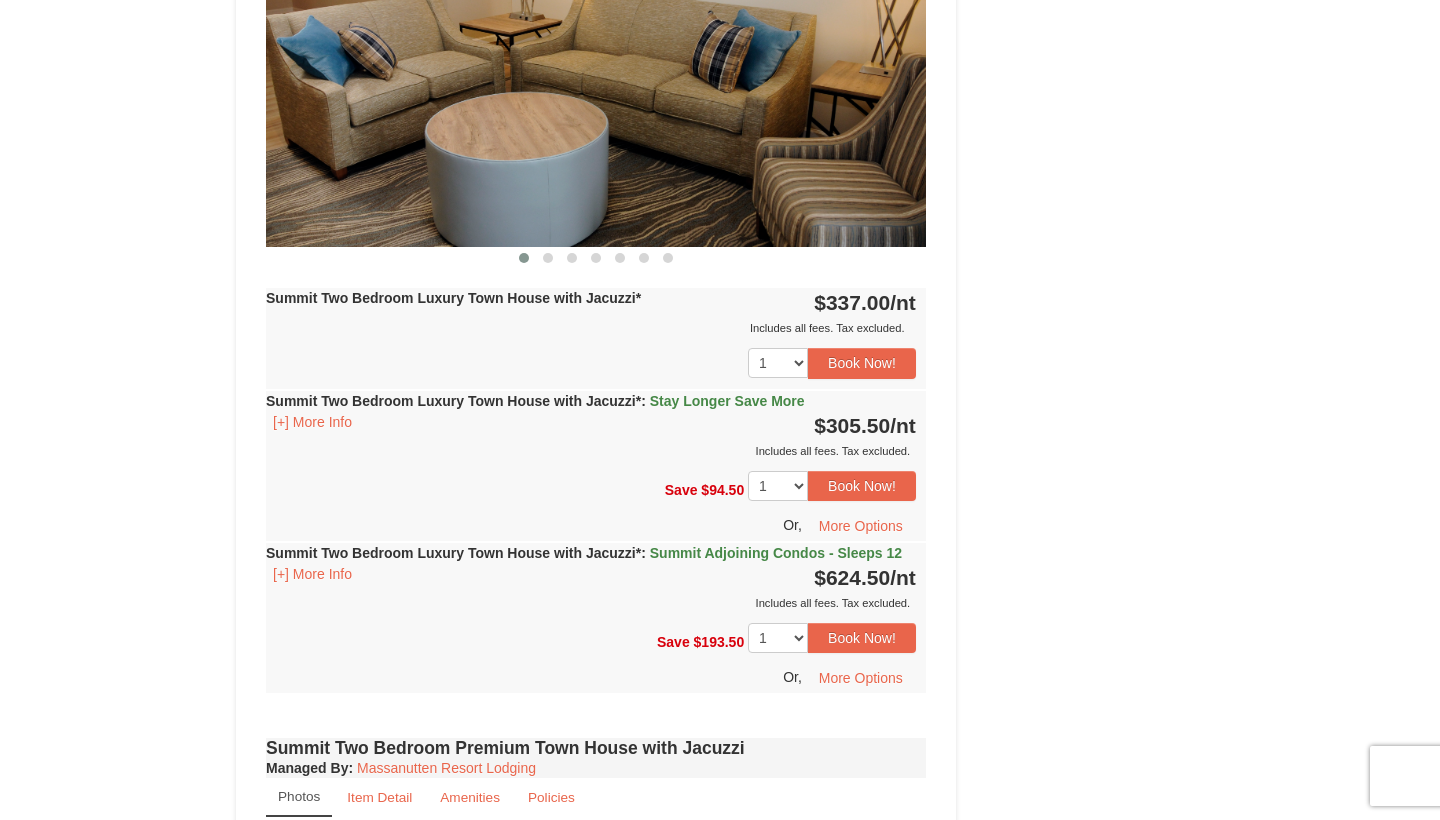 scroll, scrollTop: 2817, scrollLeft: 0, axis: vertical 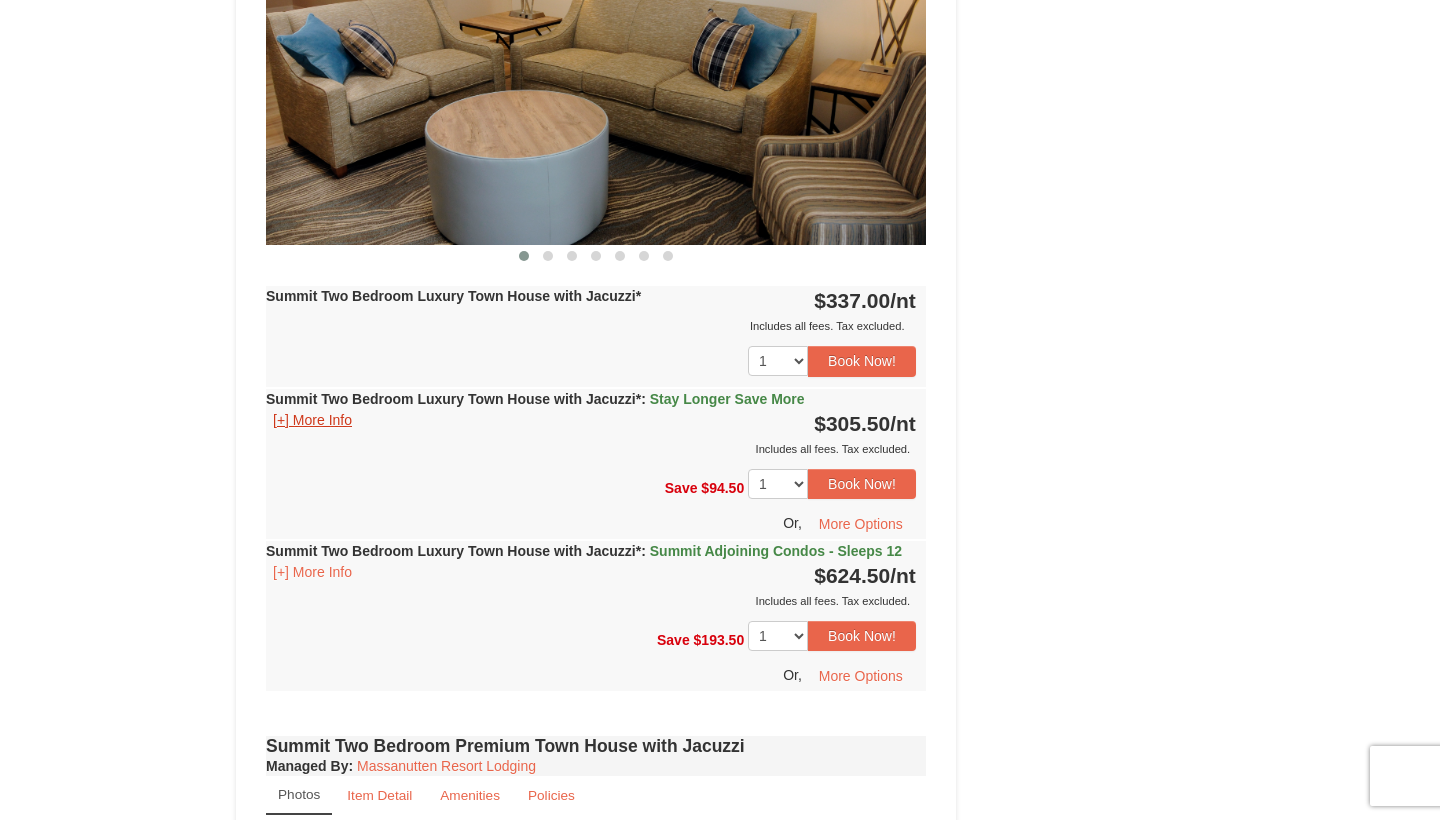 click on "[+] More Info" at bounding box center [312, 420] 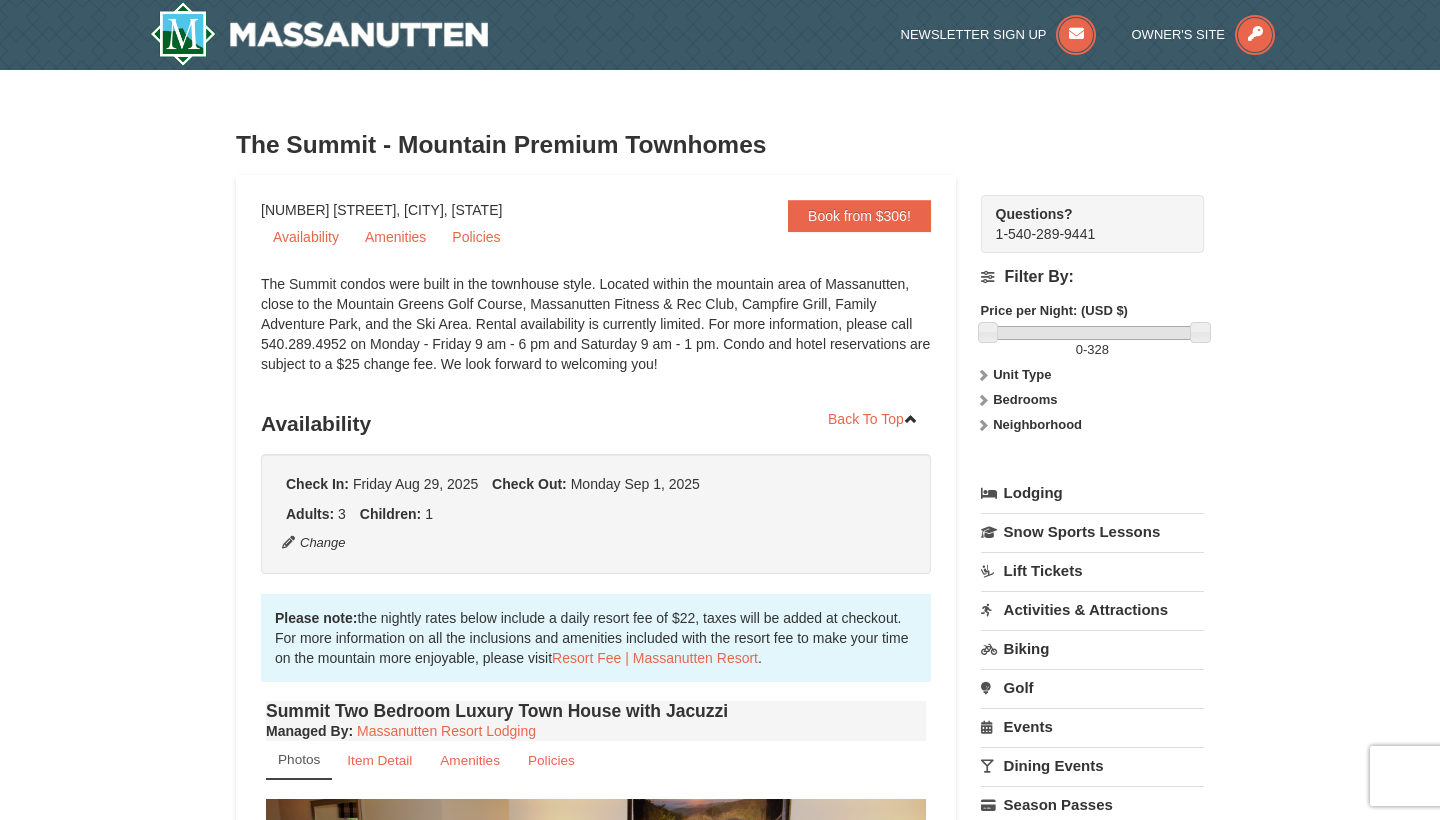 scroll, scrollTop: 0, scrollLeft: 0, axis: both 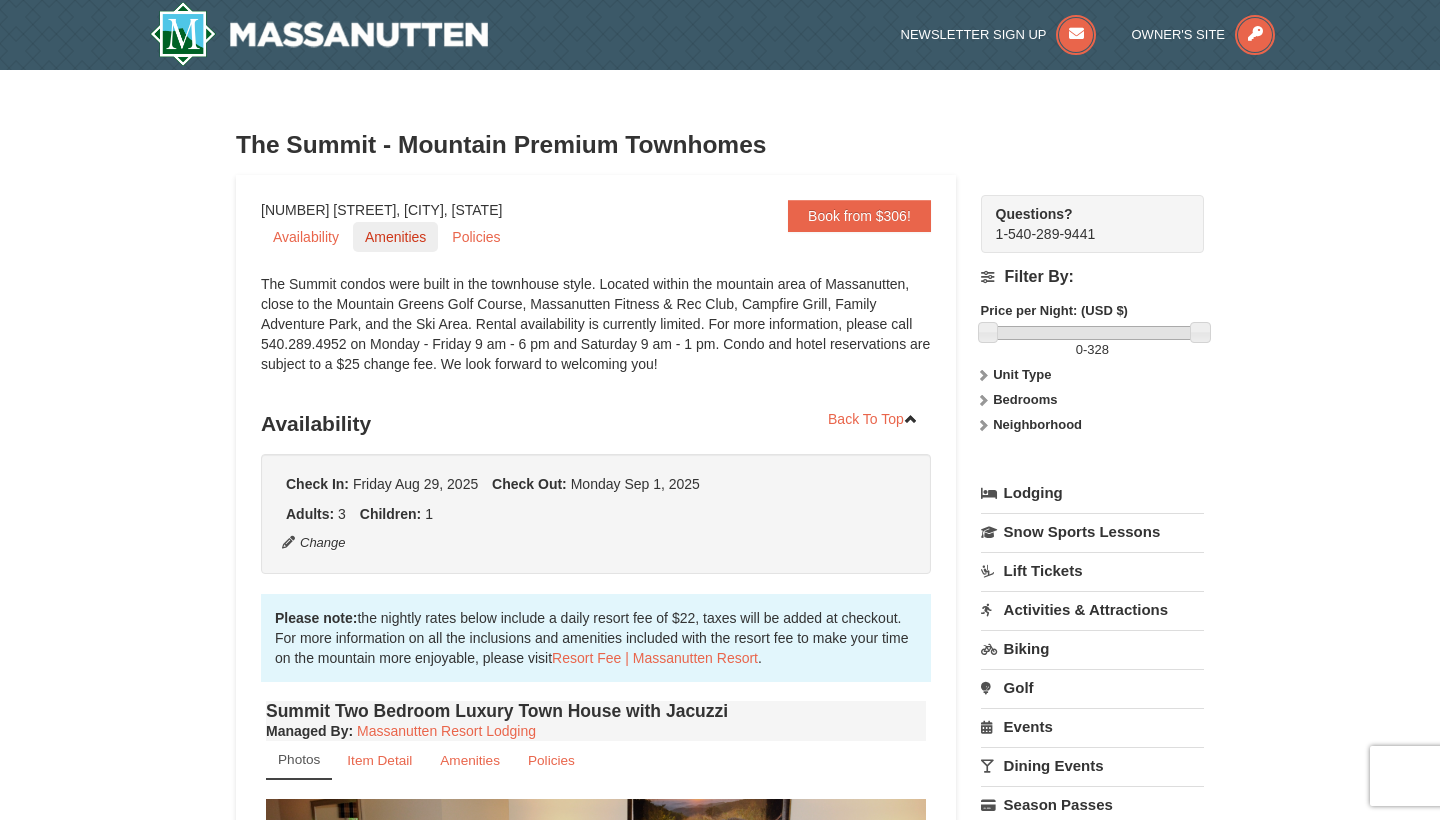 click on "Amenities" at bounding box center (395, 237) 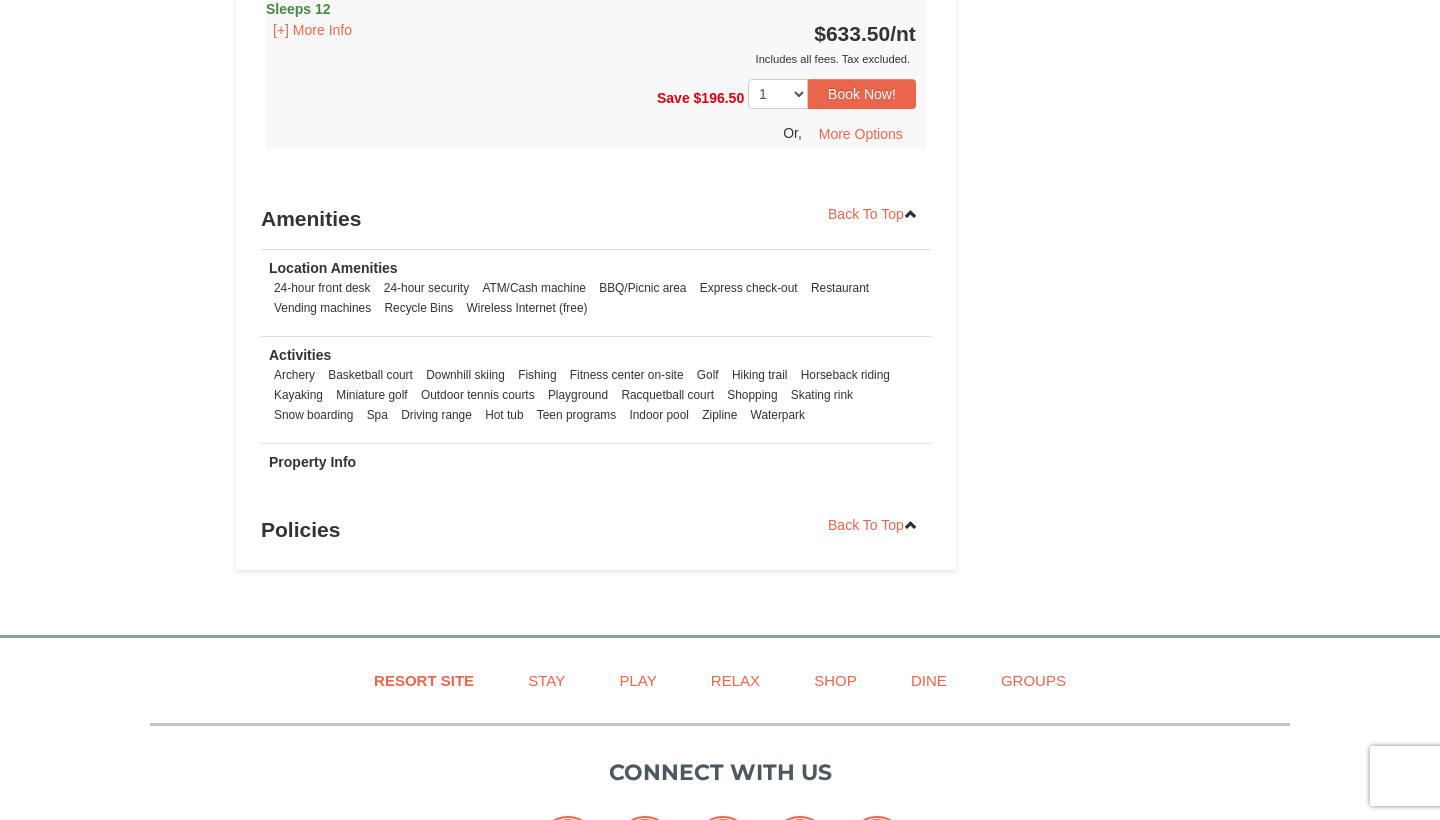 scroll, scrollTop: 6679, scrollLeft: 0, axis: vertical 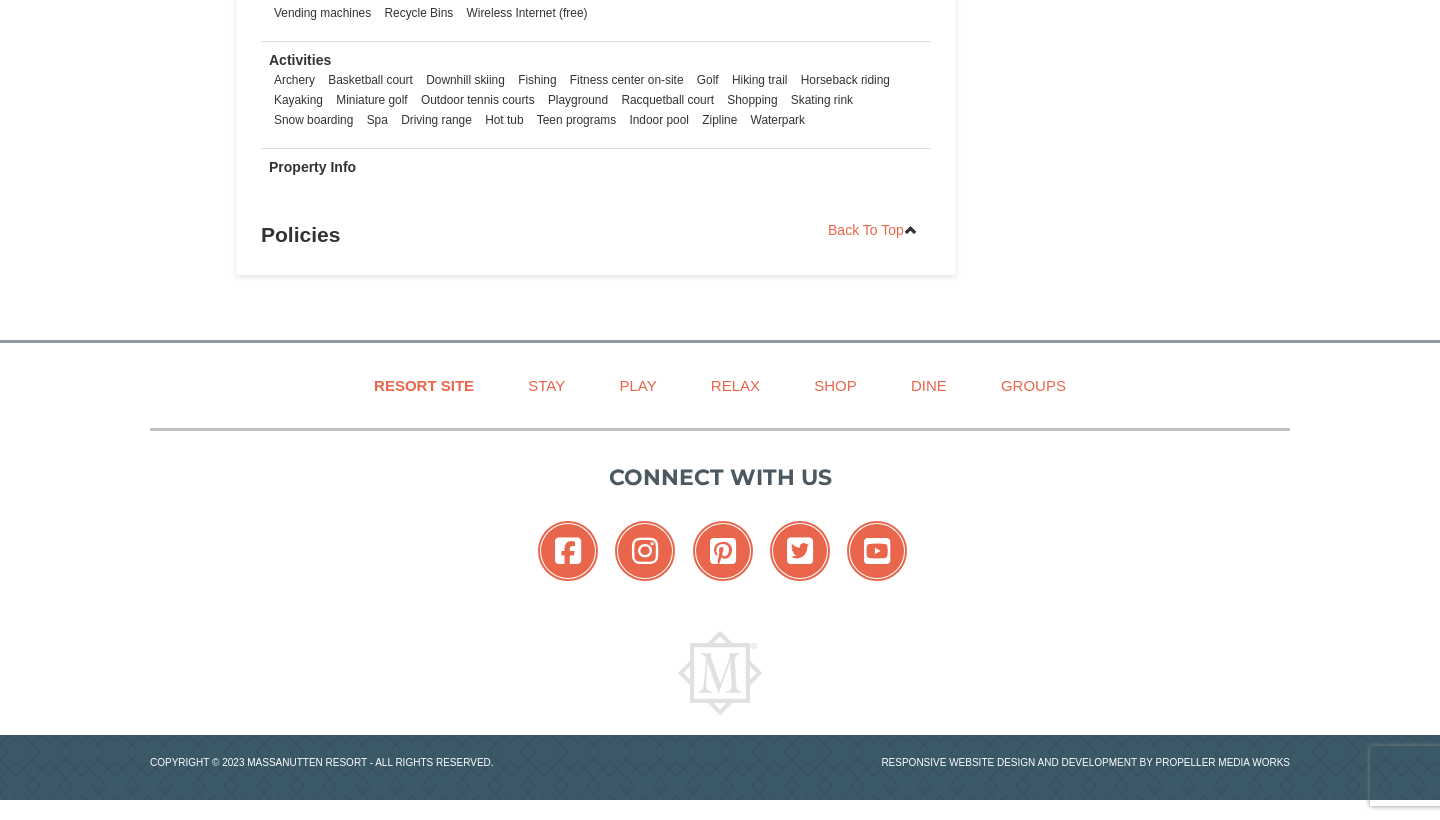 click on "Policies" at bounding box center (596, 235) 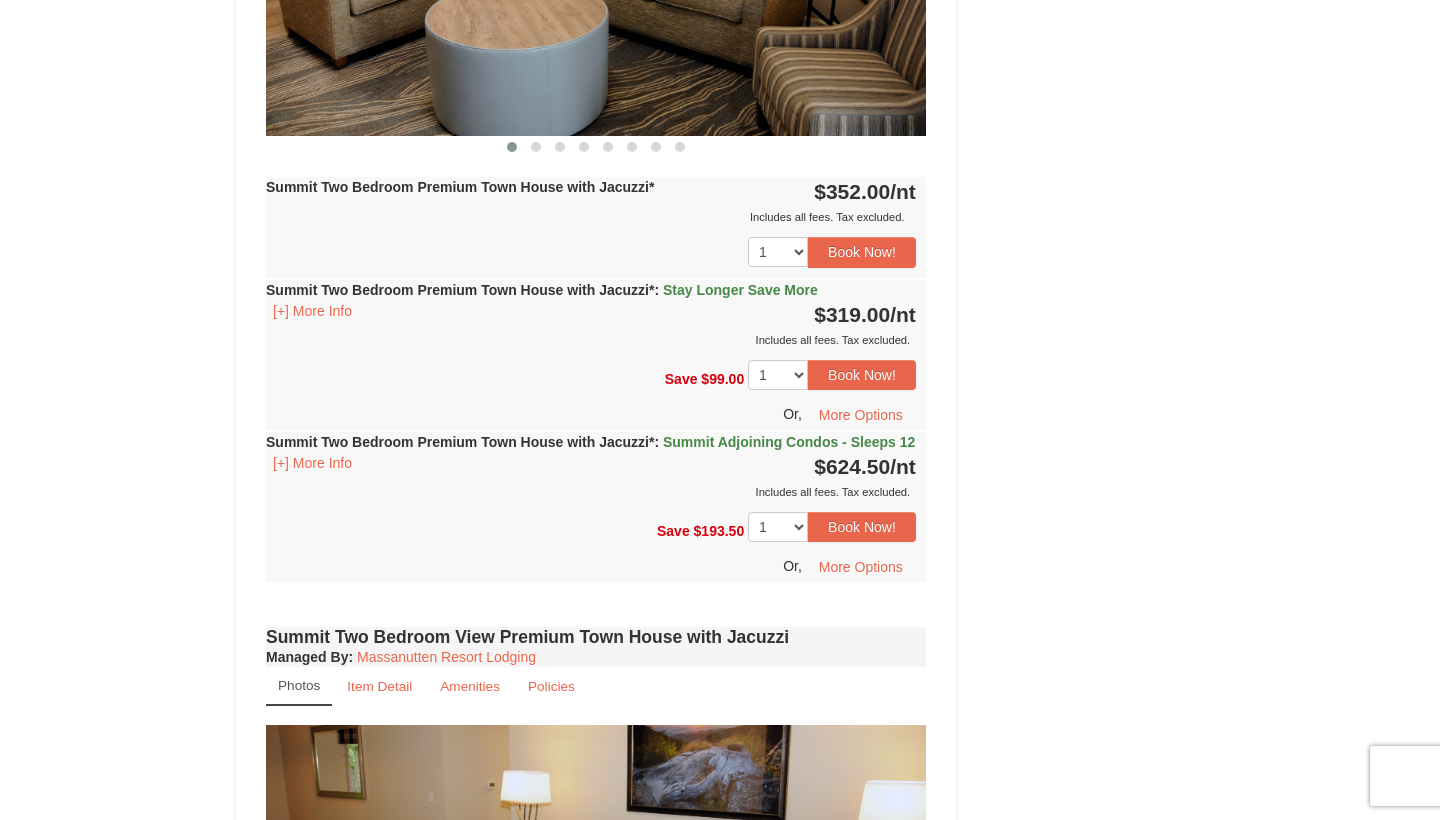 scroll, scrollTop: 4848, scrollLeft: 0, axis: vertical 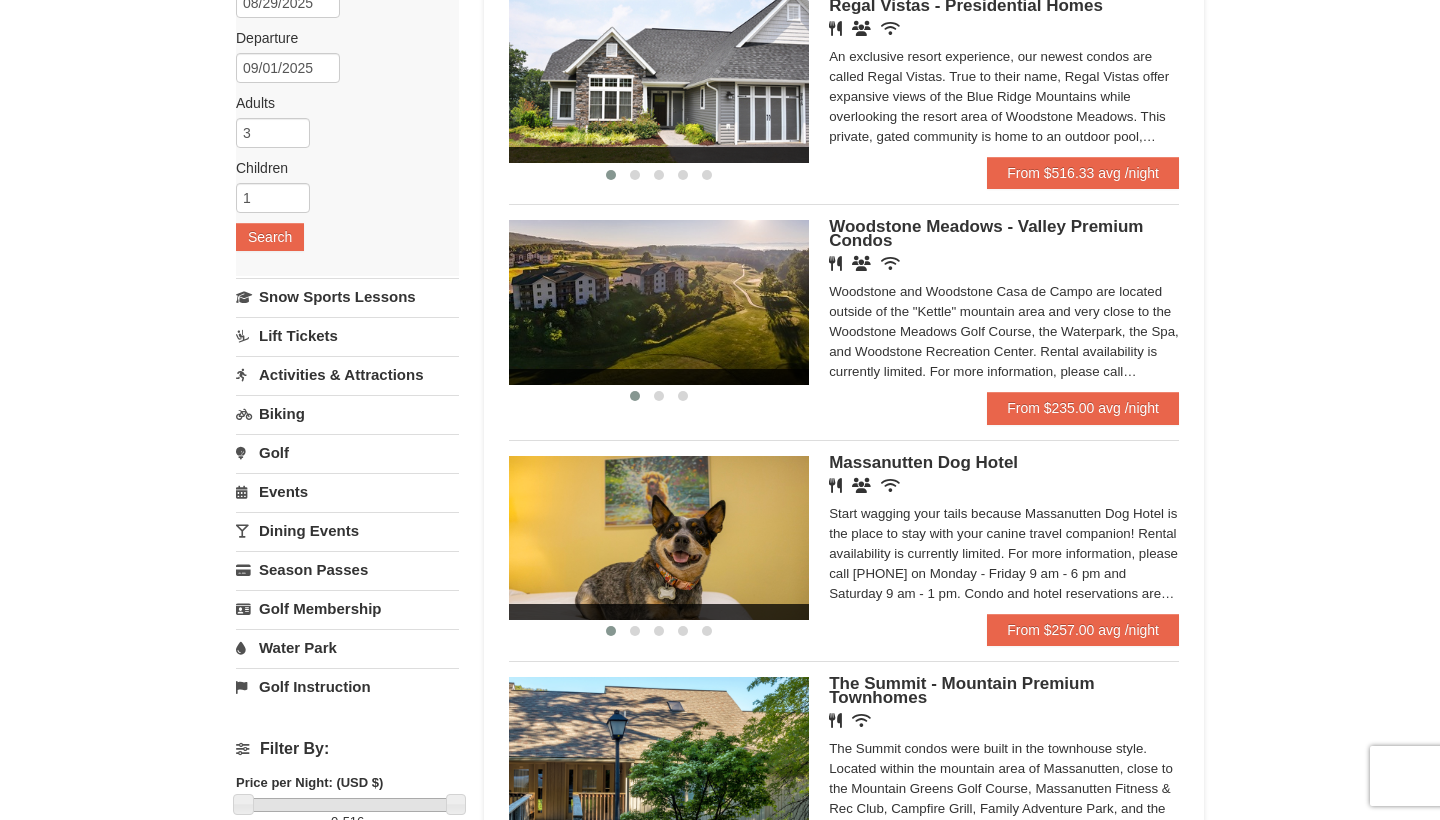 click at bounding box center [659, 302] 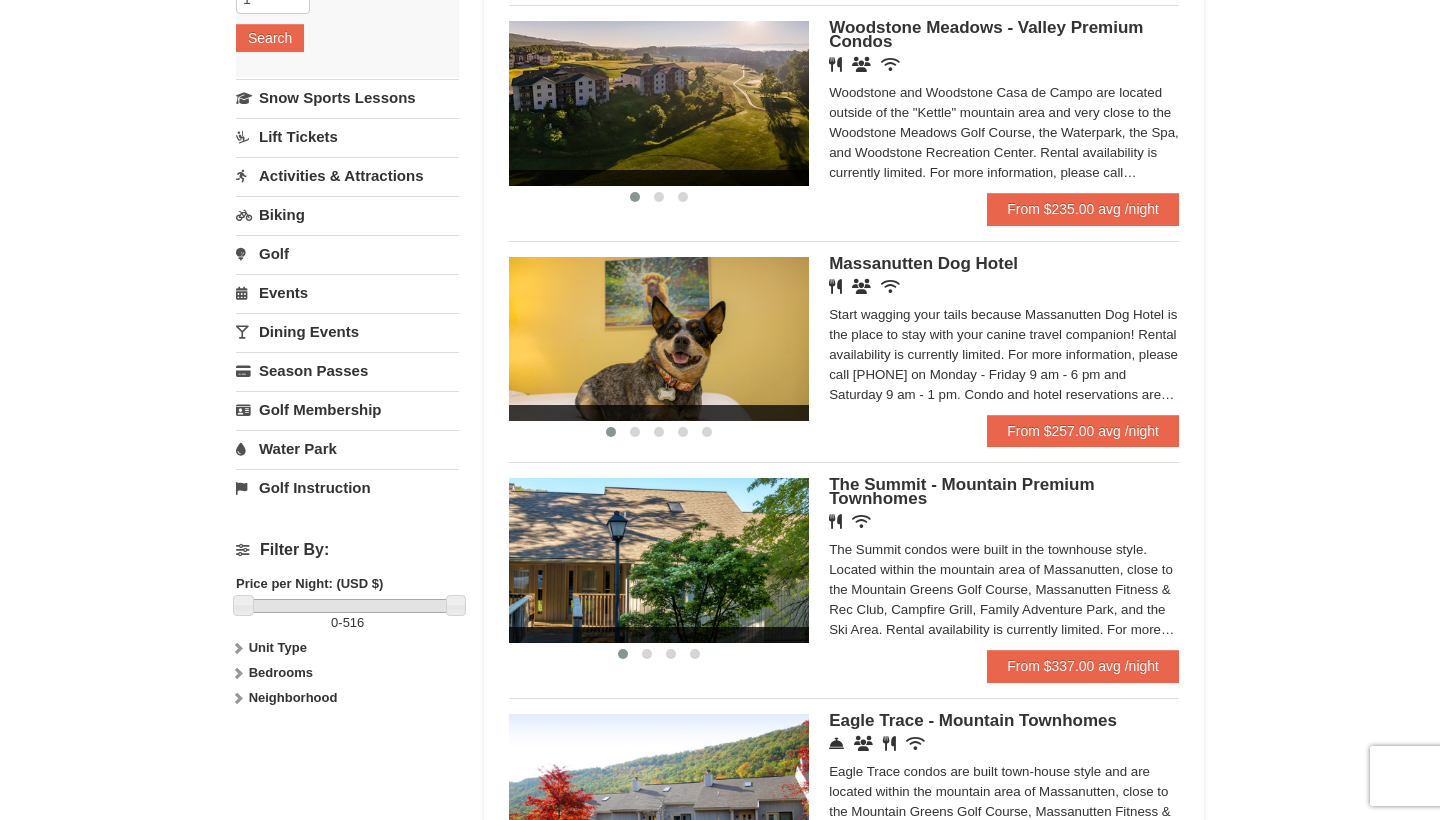 scroll, scrollTop: 546, scrollLeft: 0, axis: vertical 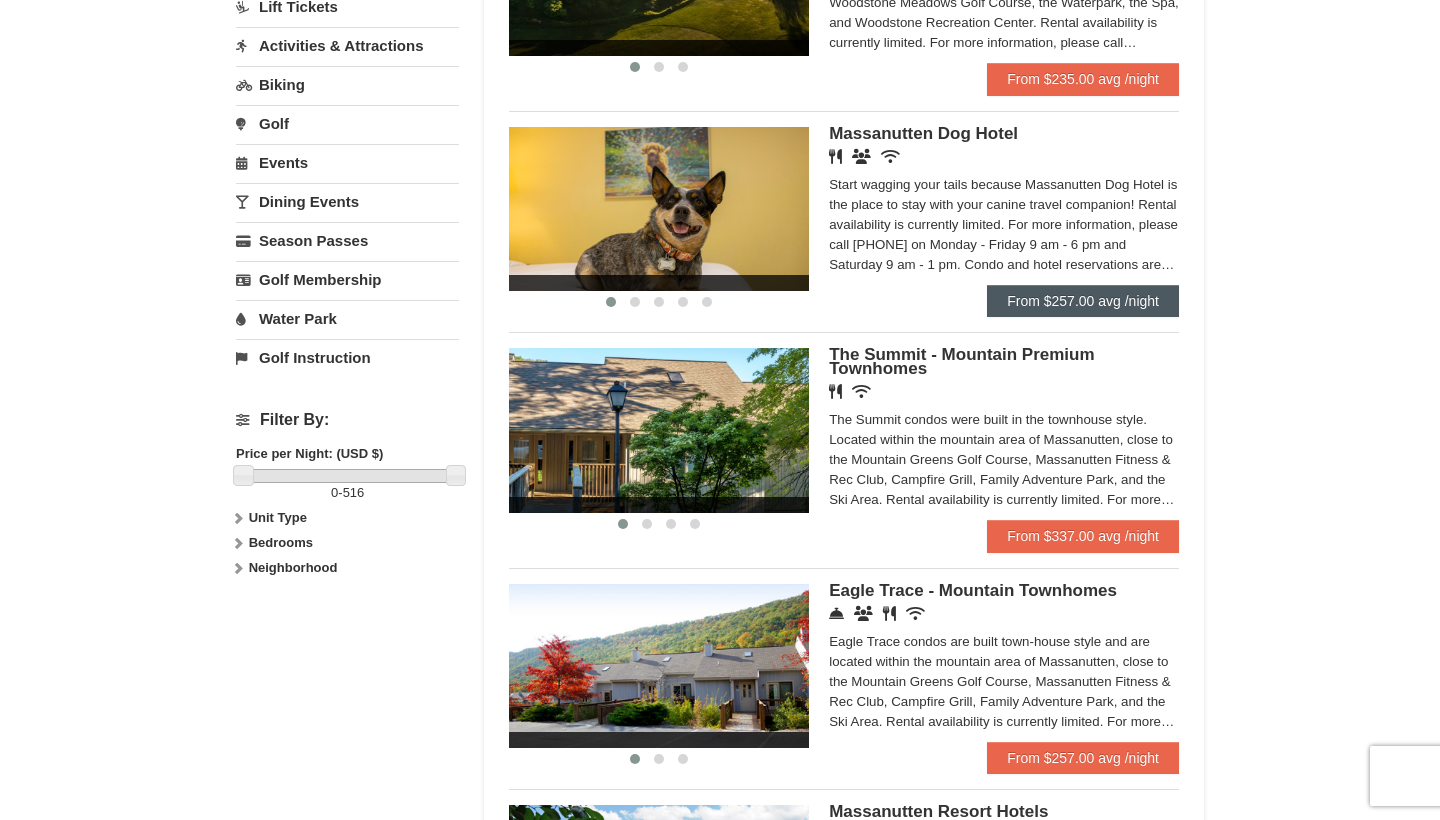click on "From $257.00 avg /night" at bounding box center (1083, 301) 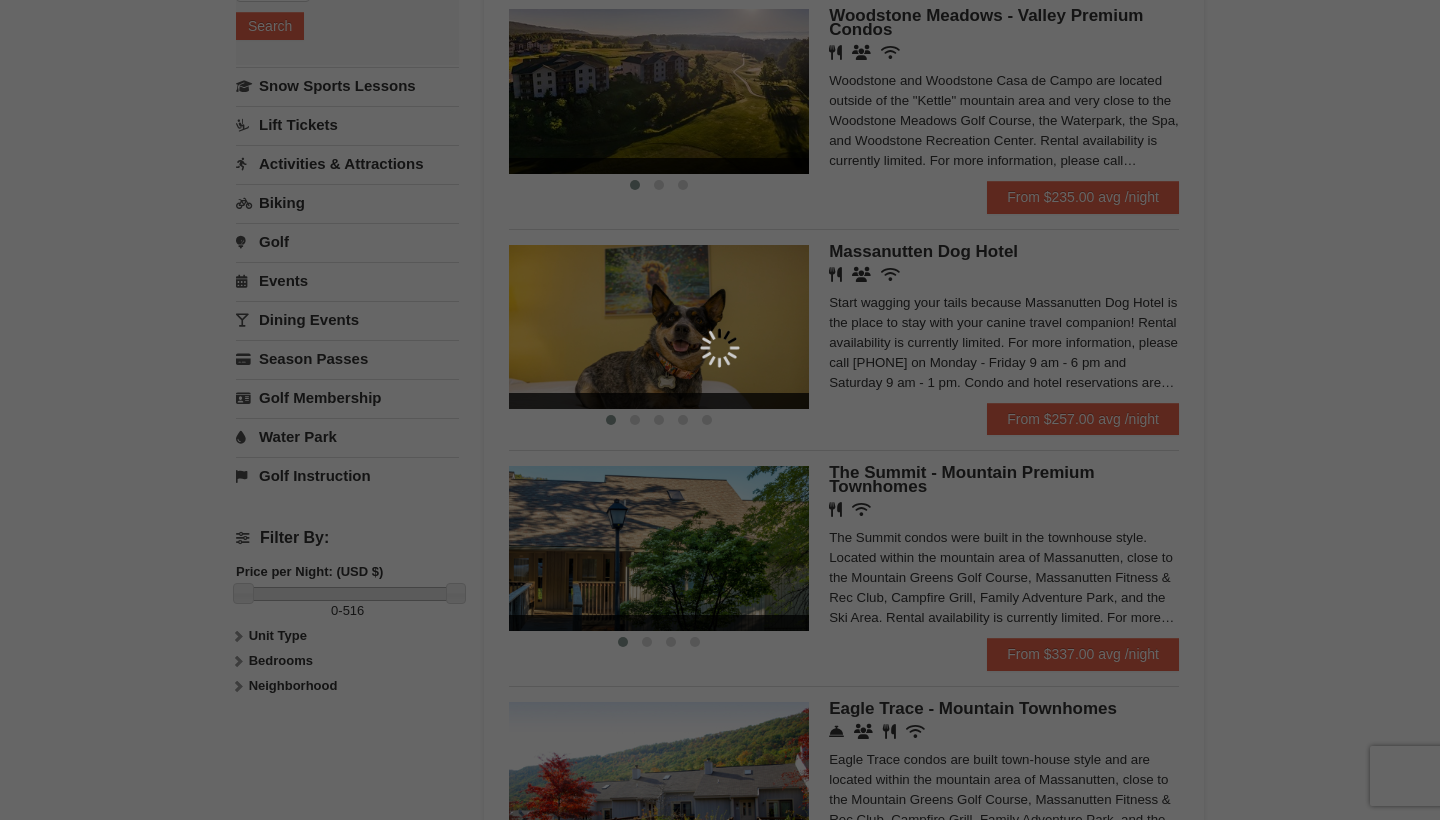 scroll, scrollTop: 524, scrollLeft: 0, axis: vertical 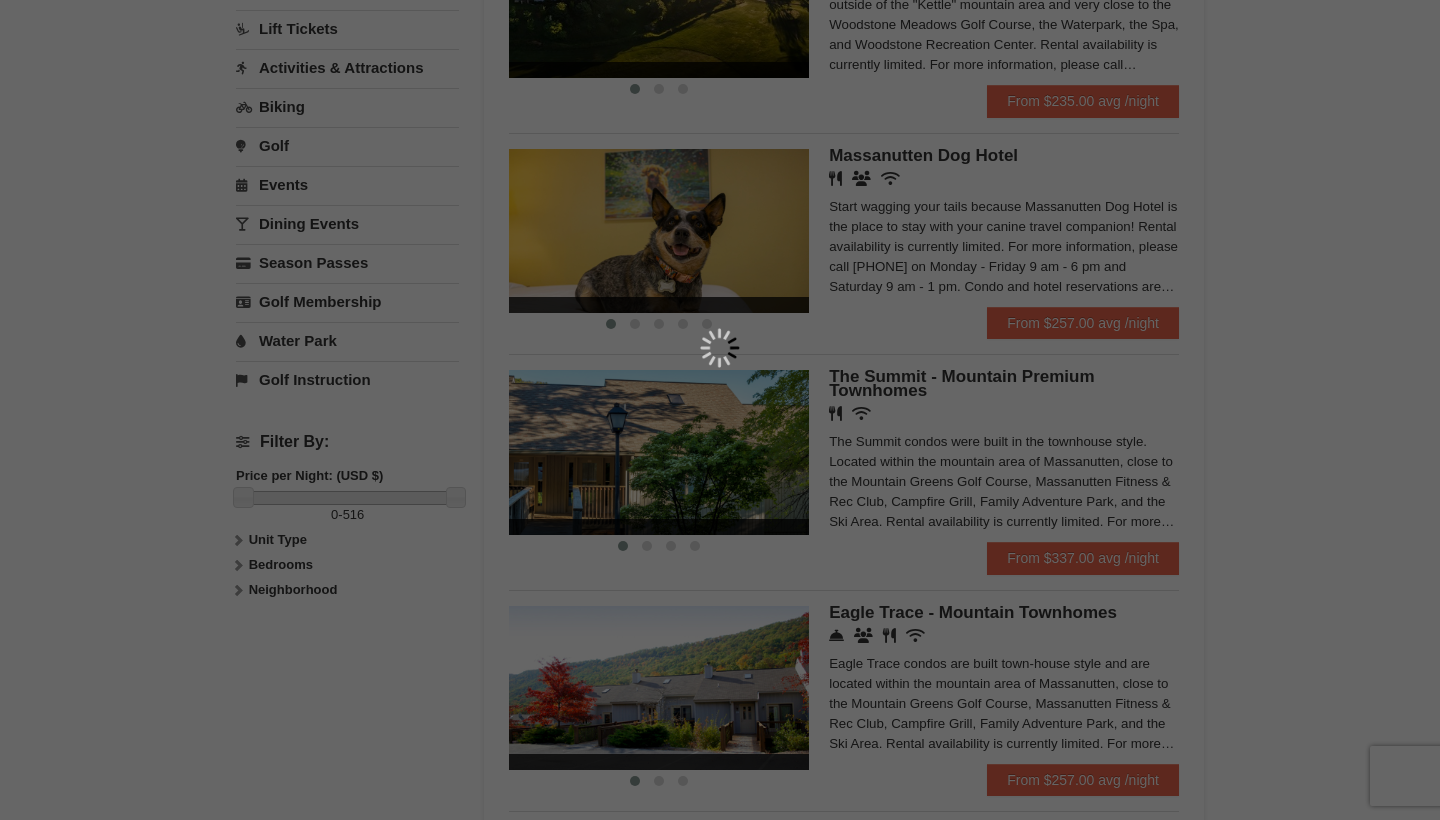 click at bounding box center [720, 410] 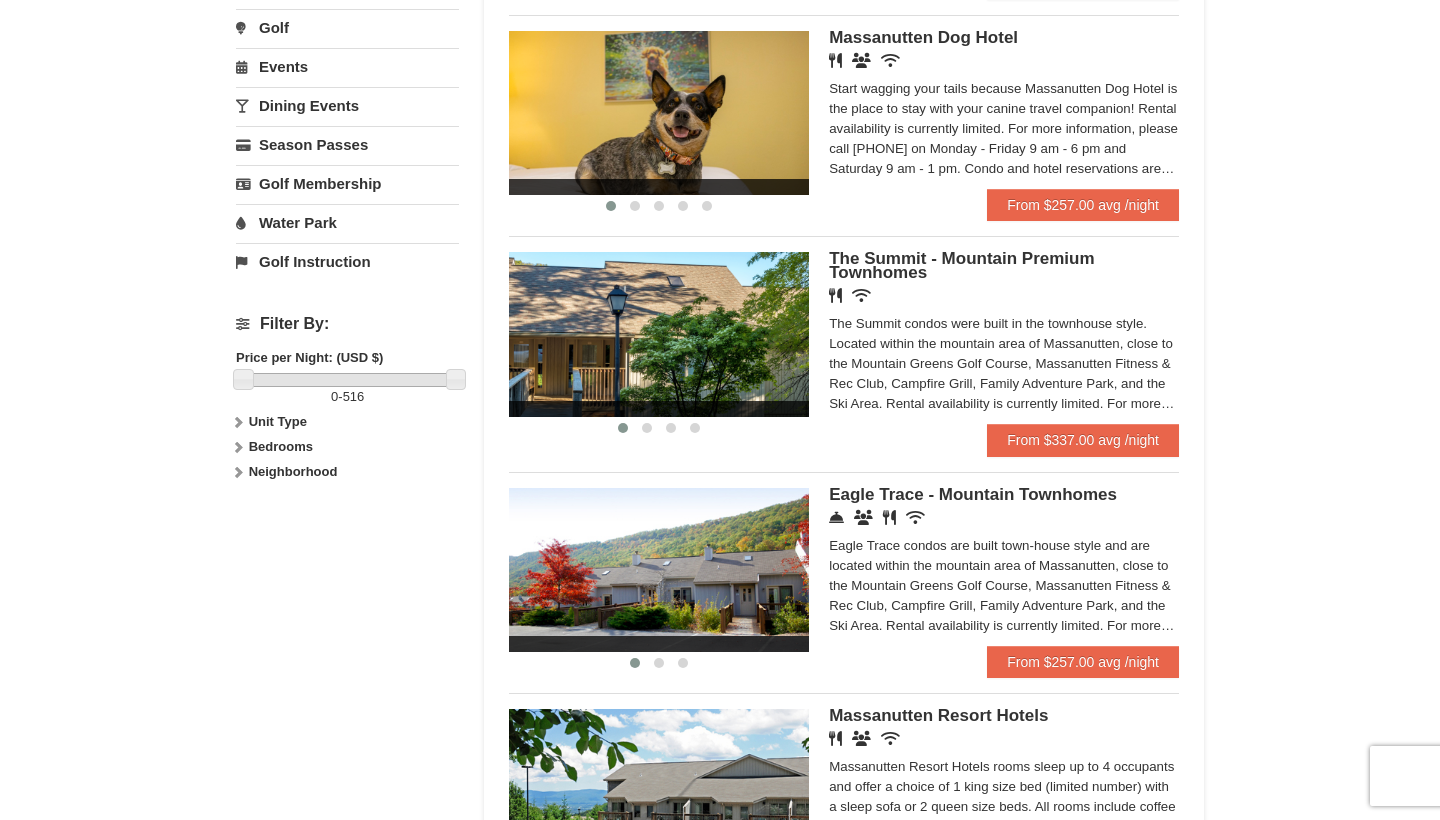 scroll, scrollTop: 607, scrollLeft: 0, axis: vertical 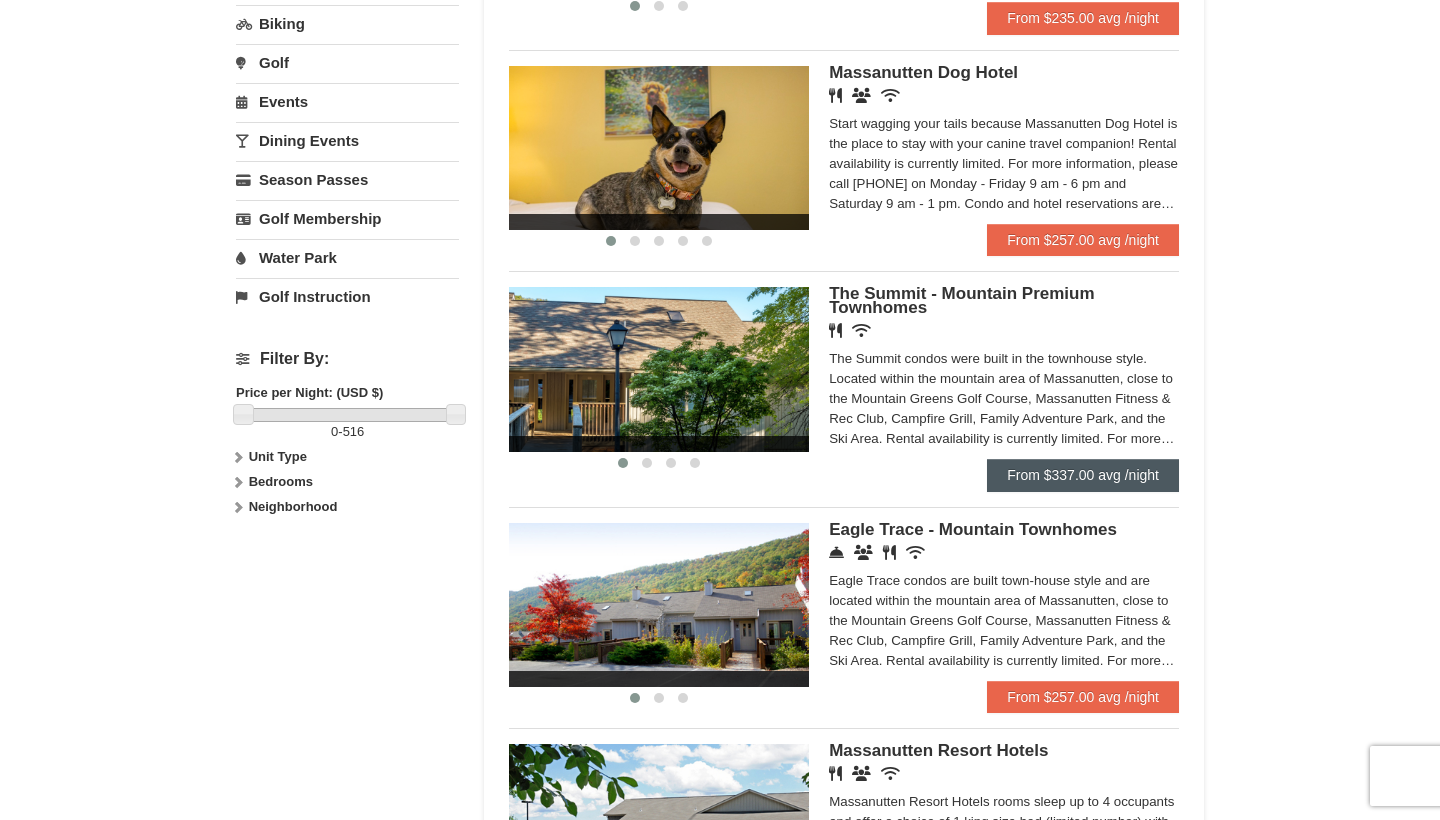 click on "From $337.00 avg /night" at bounding box center (1083, 475) 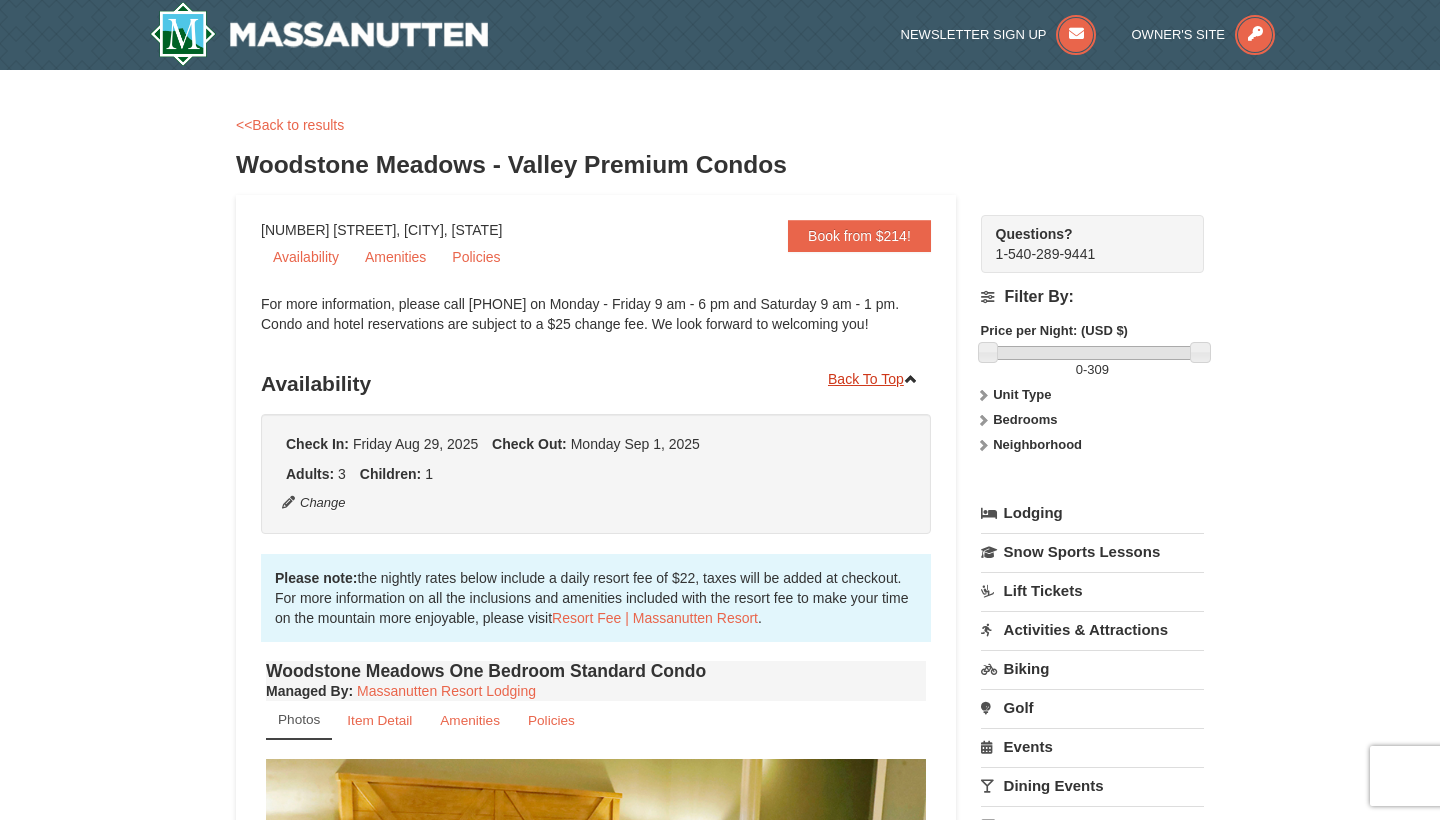 scroll, scrollTop: 0, scrollLeft: 0, axis: both 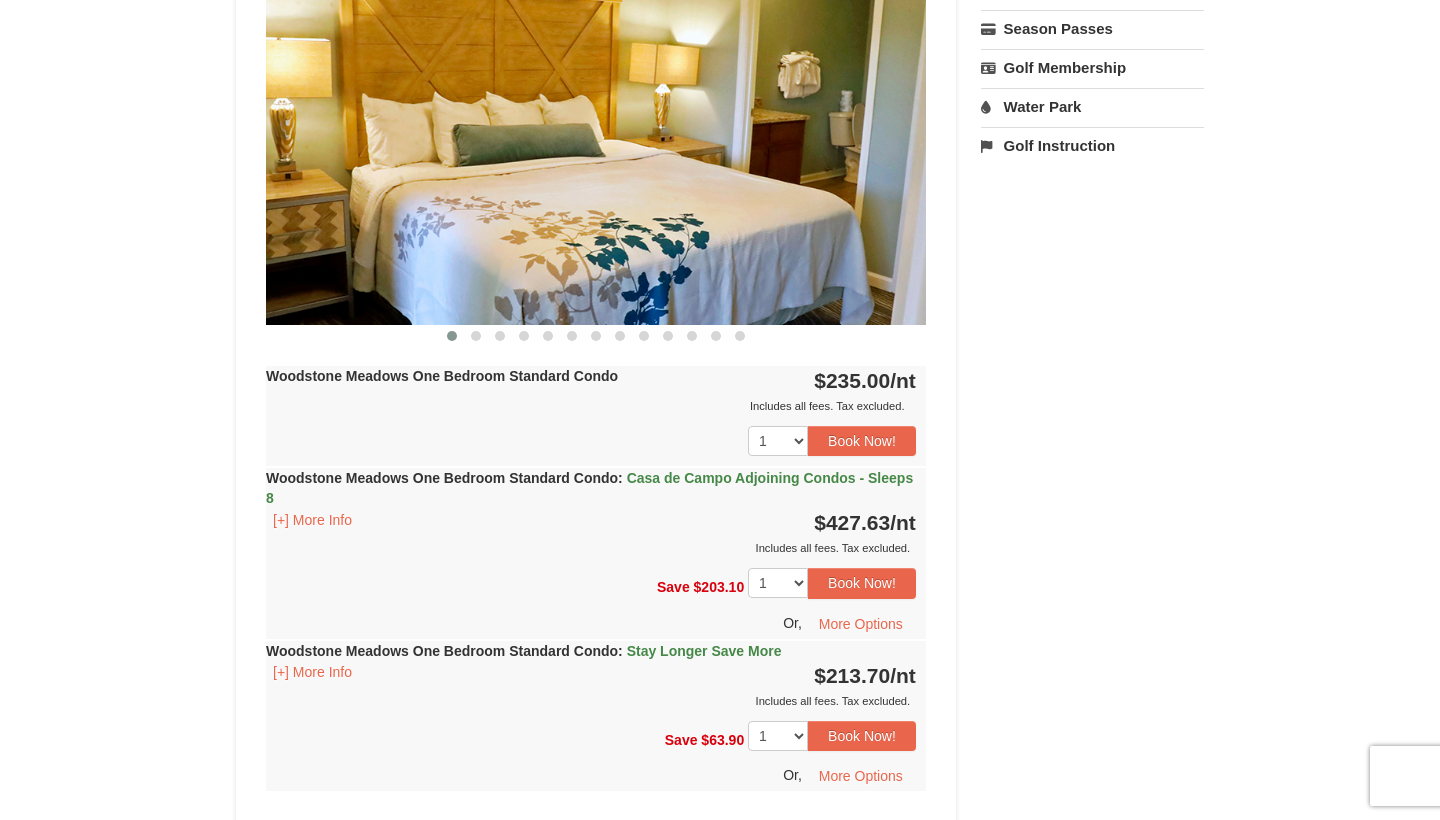 click at bounding box center [596, 143] 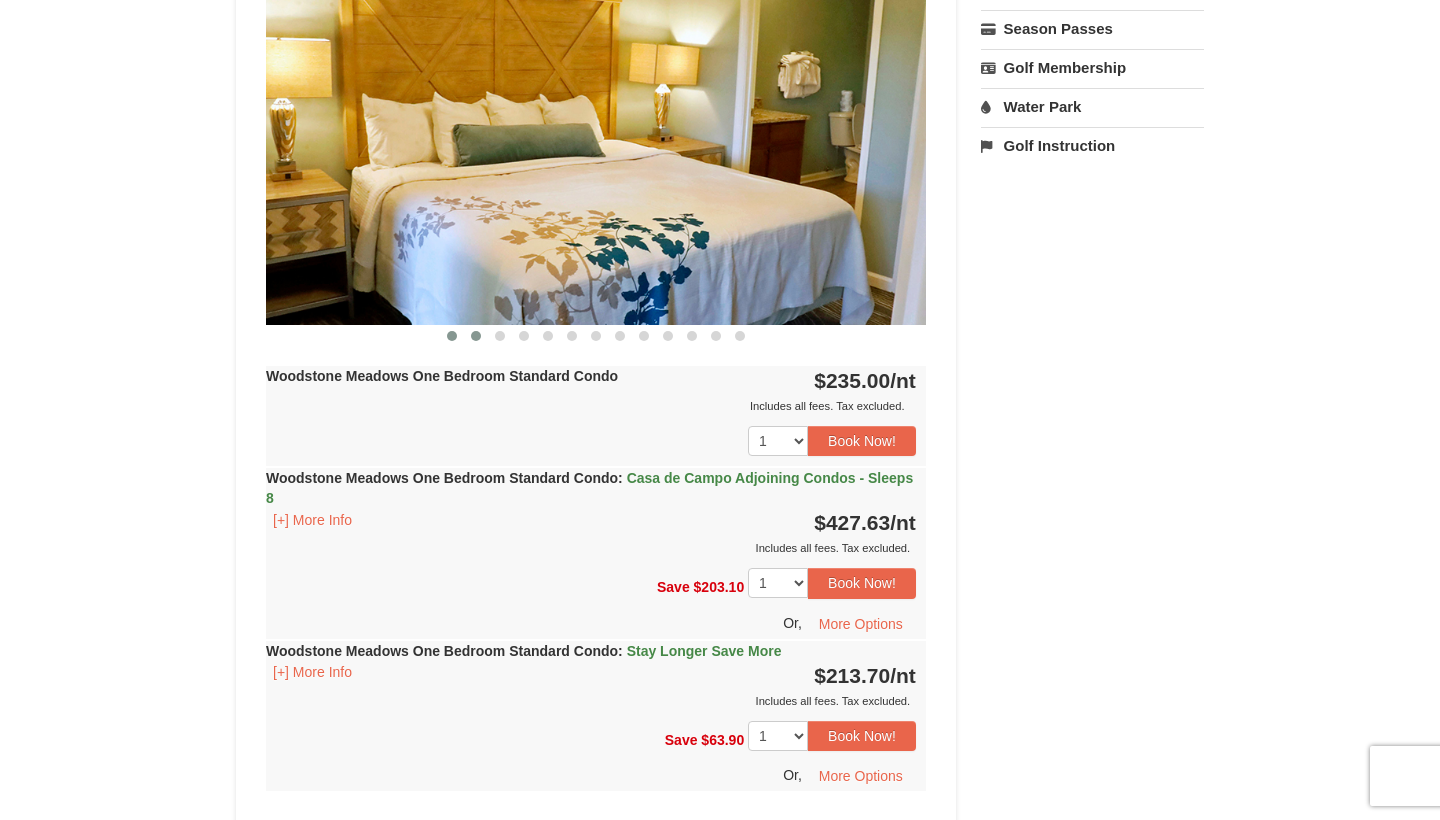 click at bounding box center [476, 336] 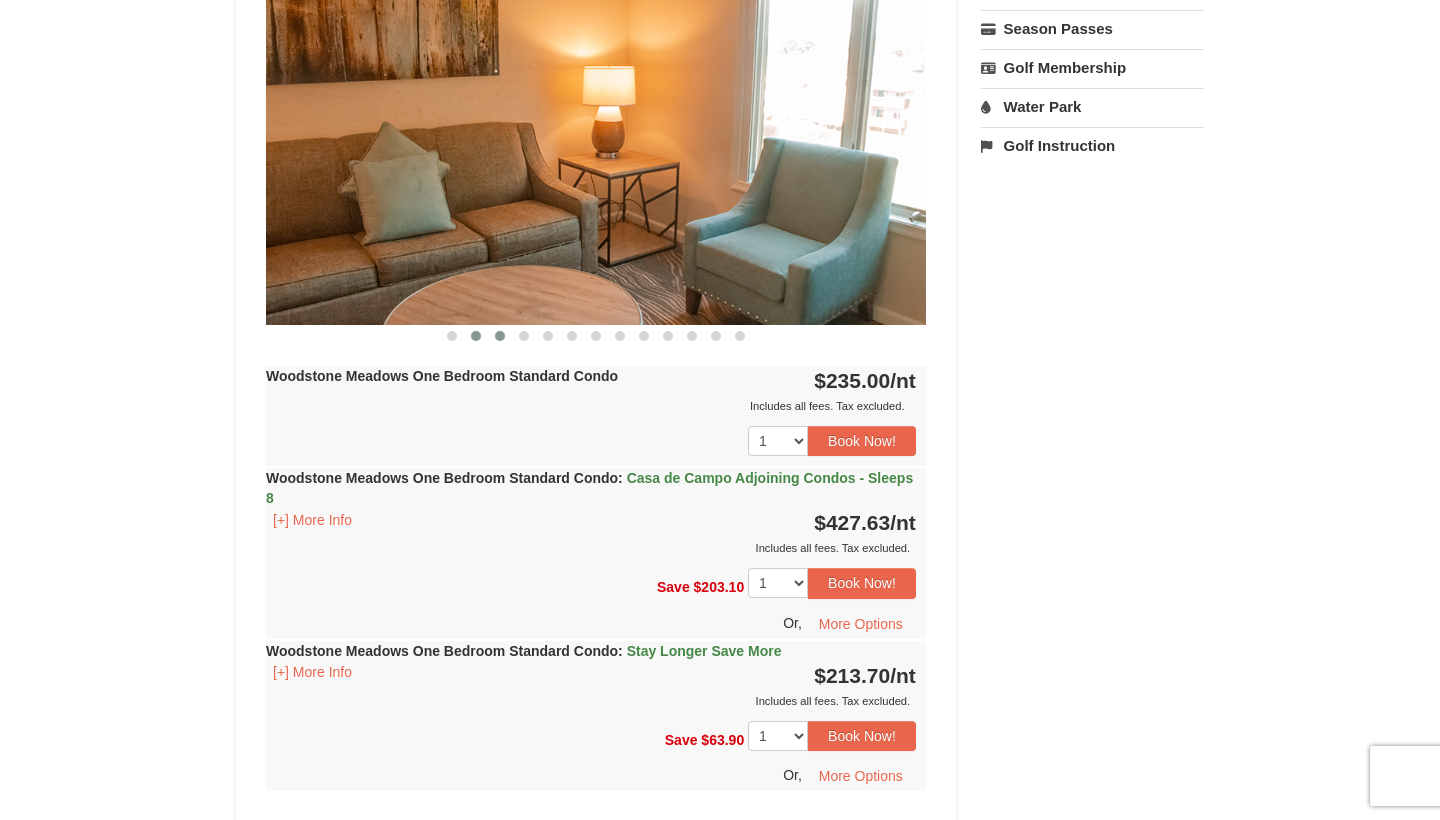 click at bounding box center [500, 336] 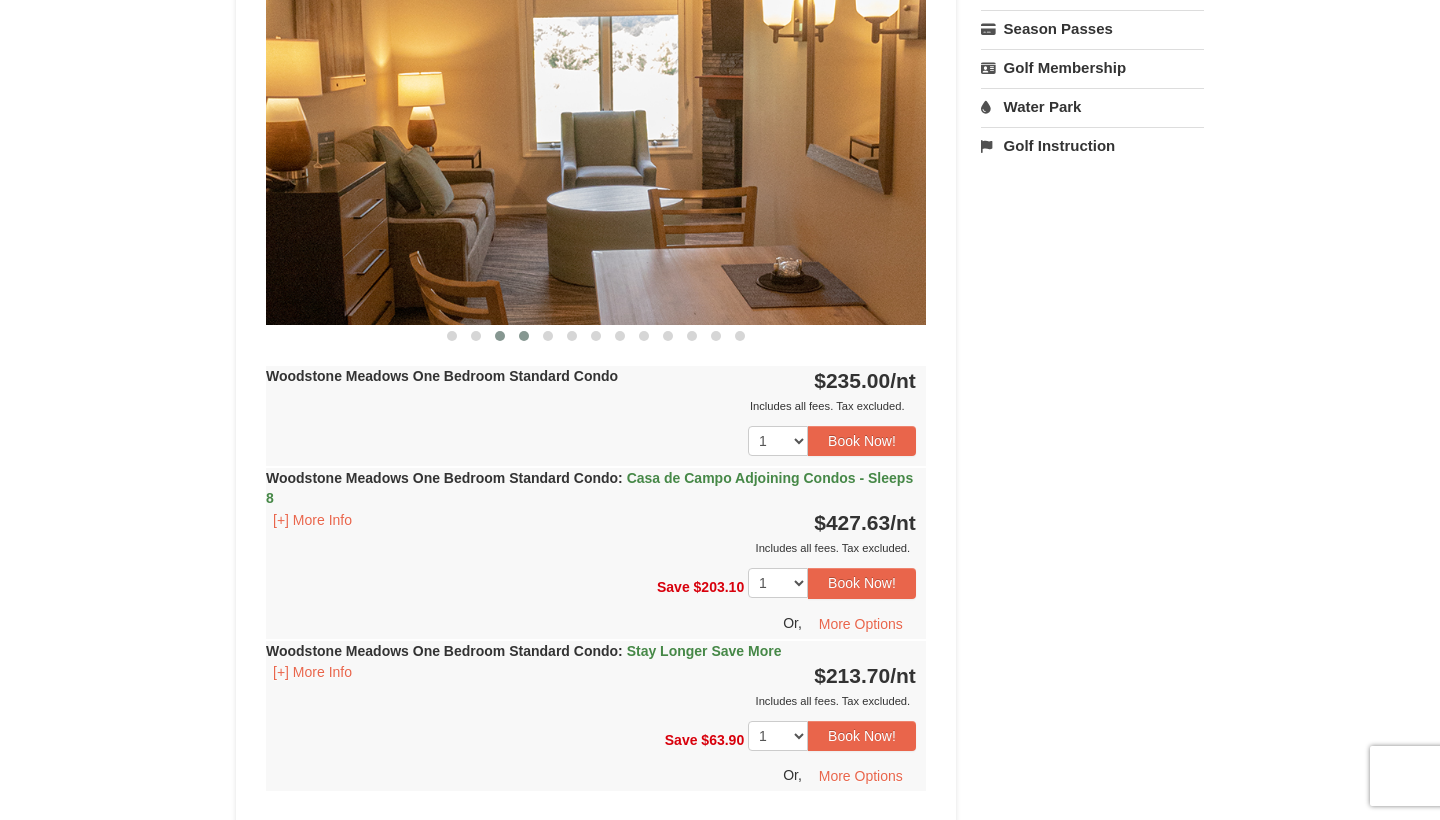click at bounding box center (524, 336) 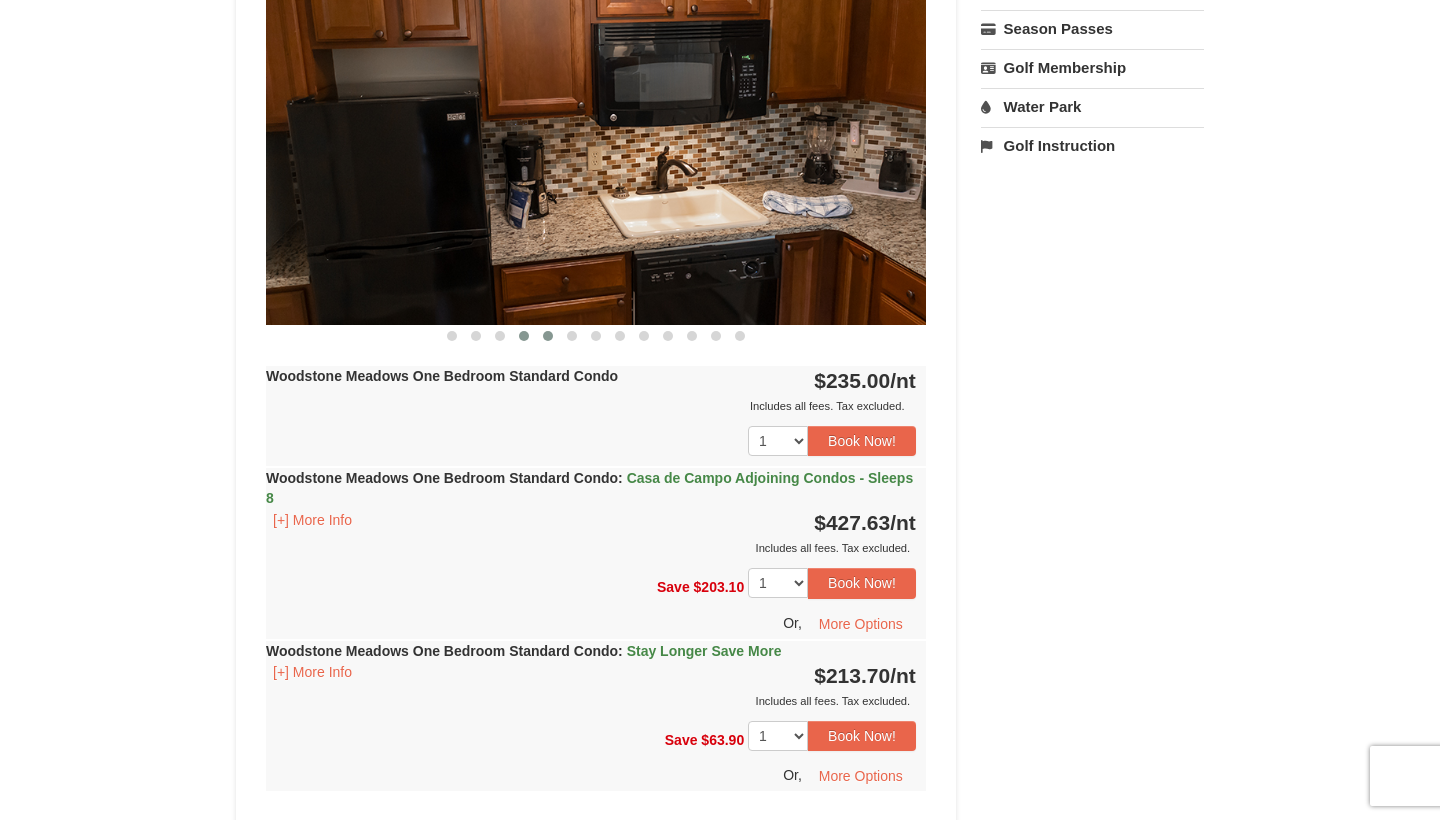 click at bounding box center (548, 336) 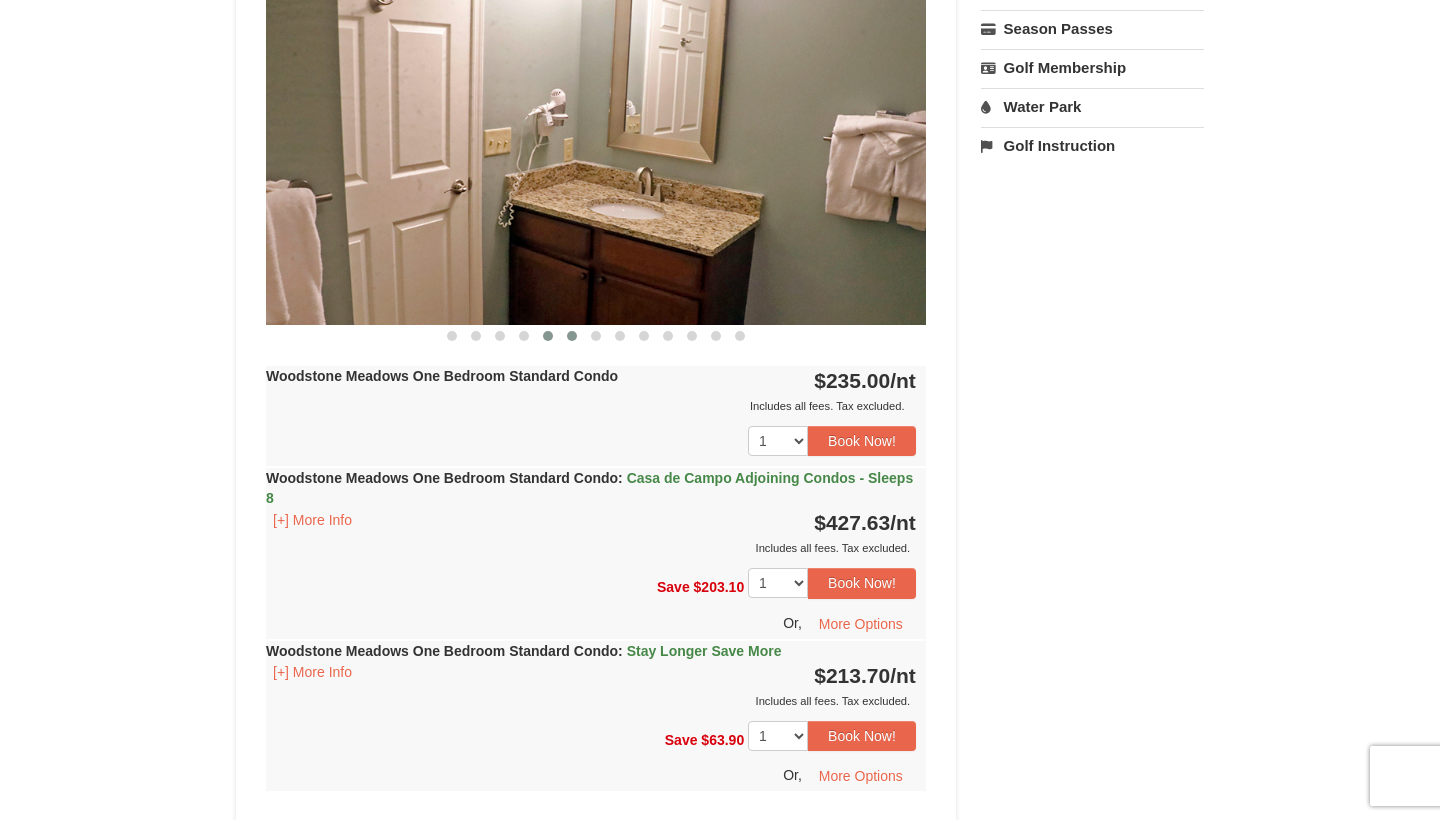 click at bounding box center (572, 336) 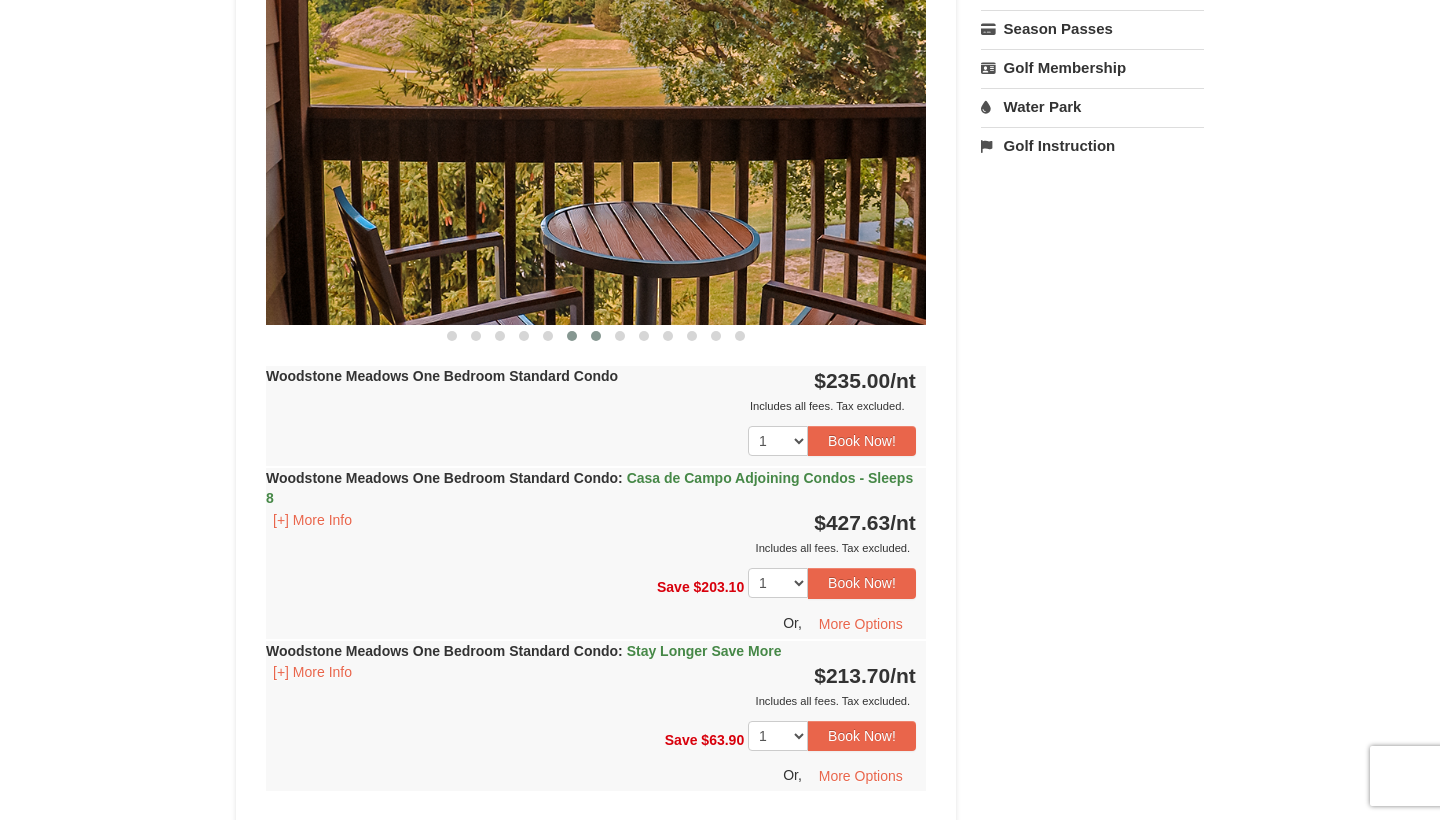 click at bounding box center (596, 336) 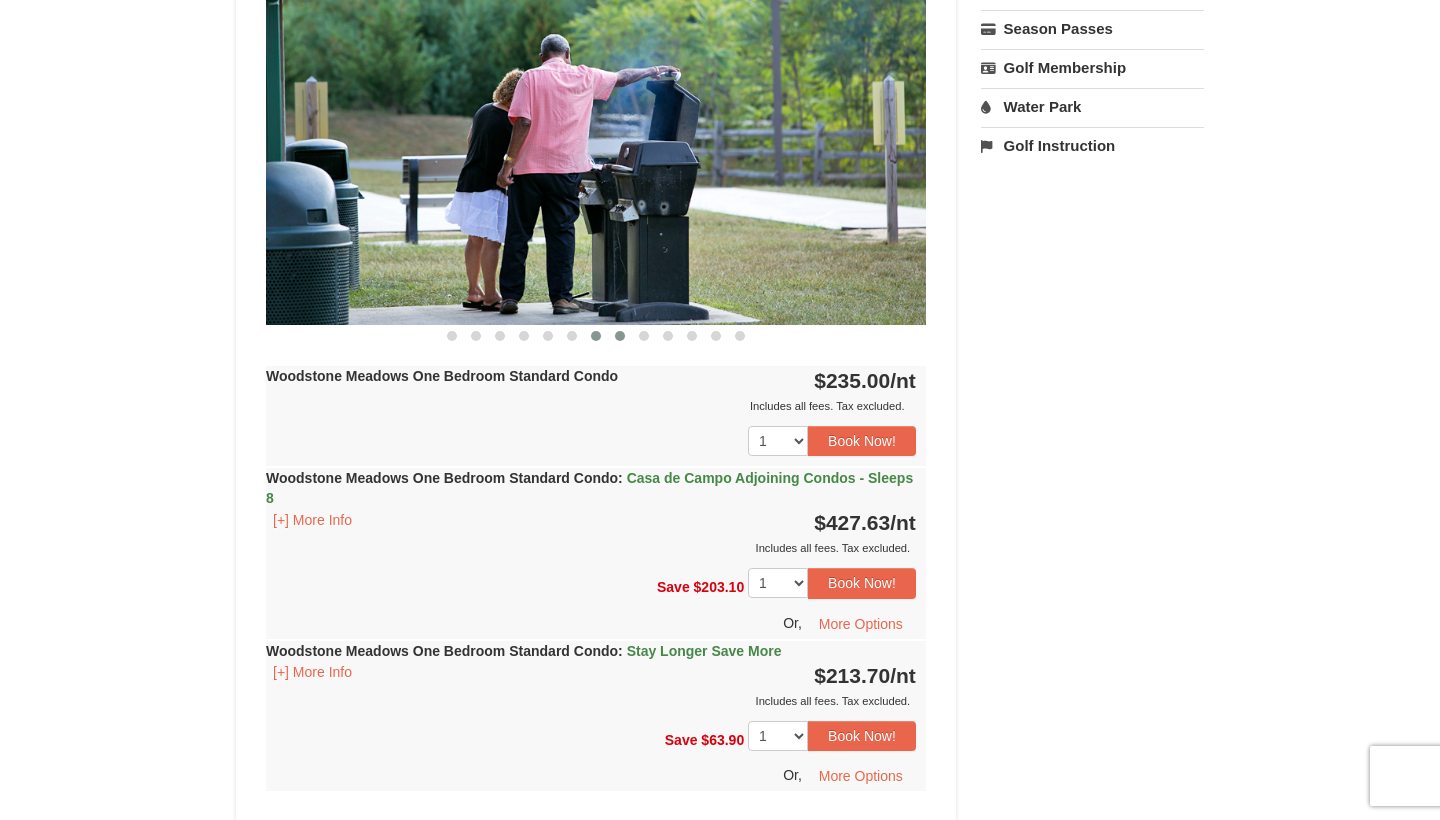 click at bounding box center (620, 336) 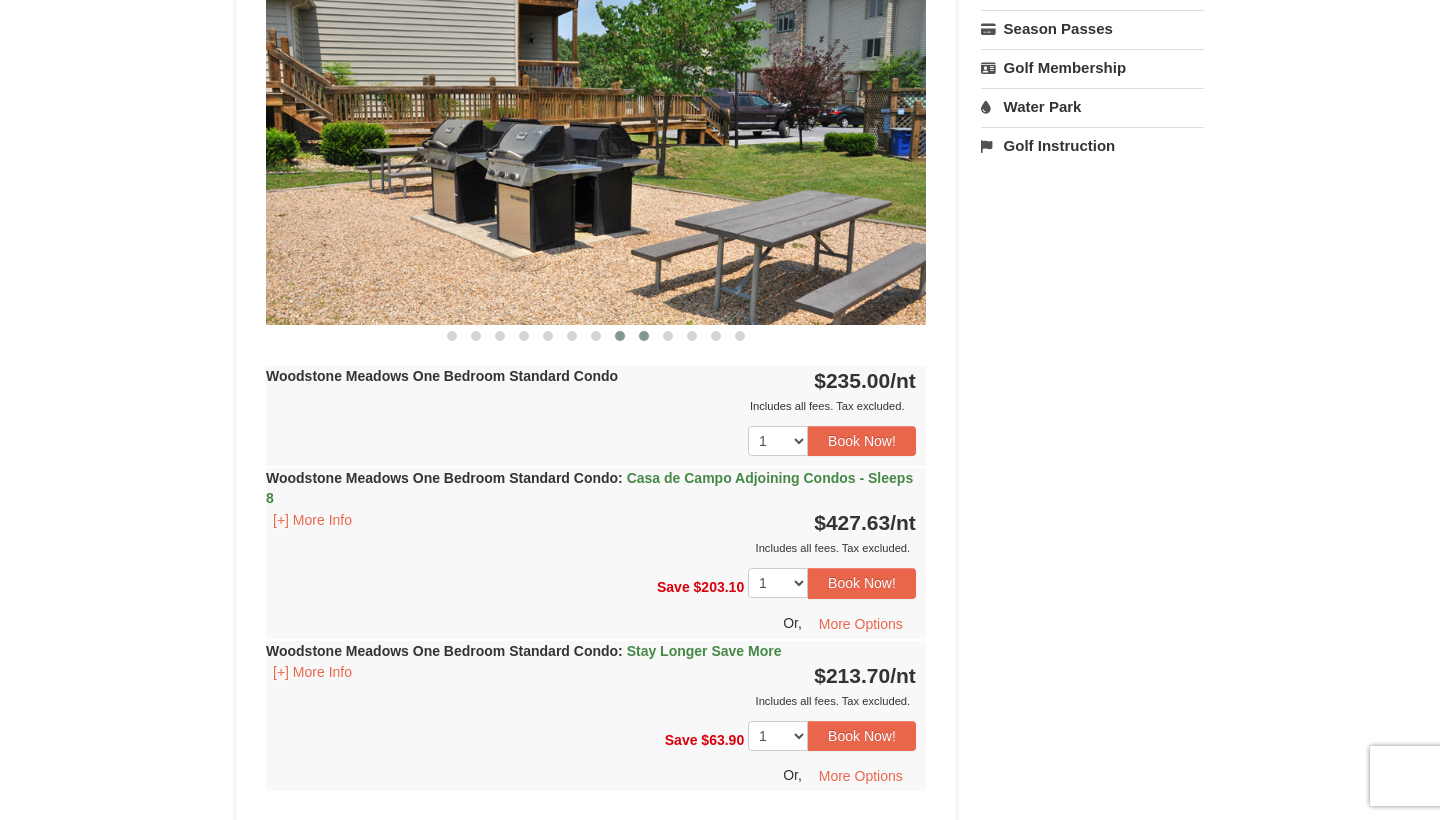 click at bounding box center [644, 336] 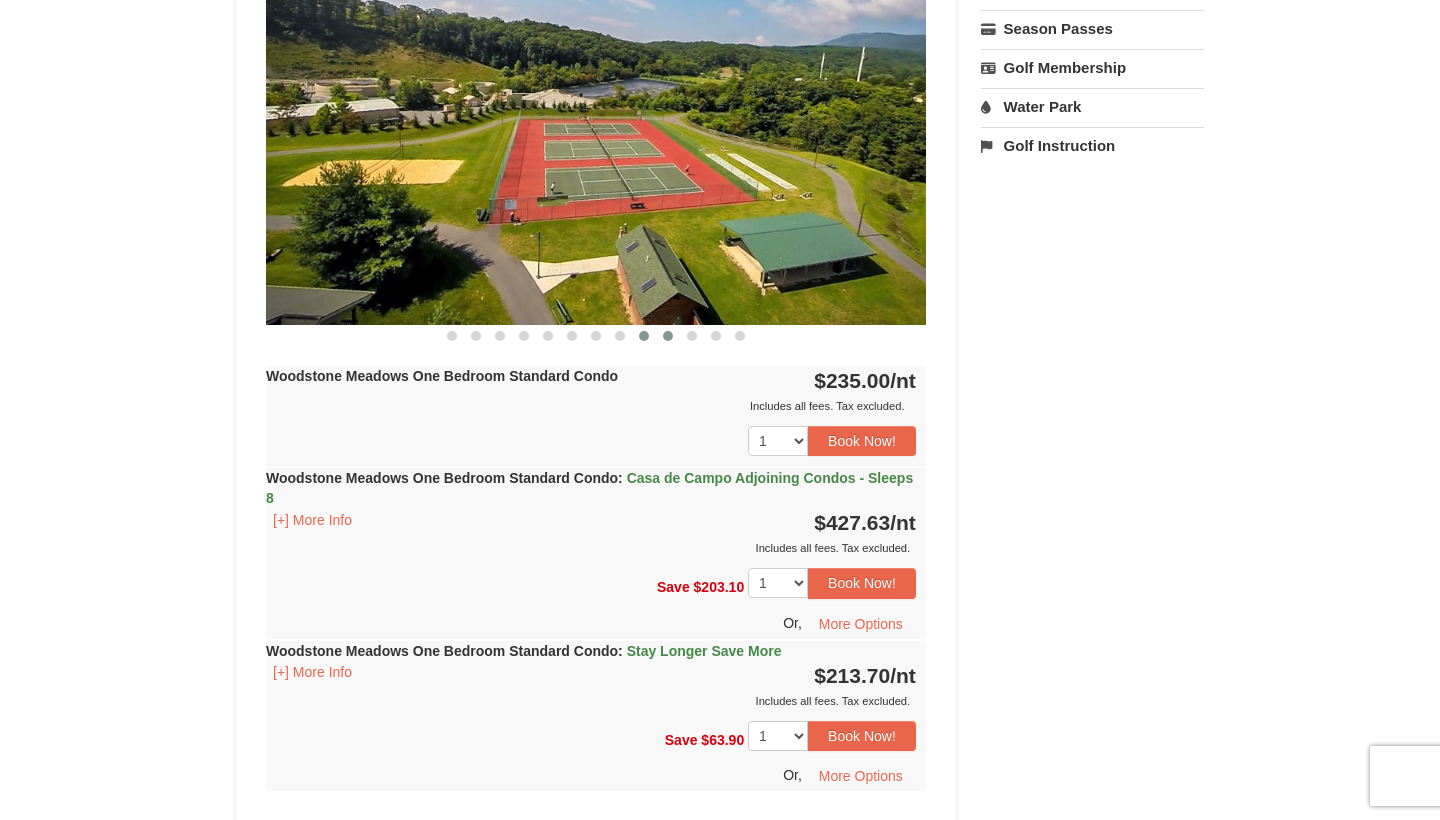 click at bounding box center [668, 336] 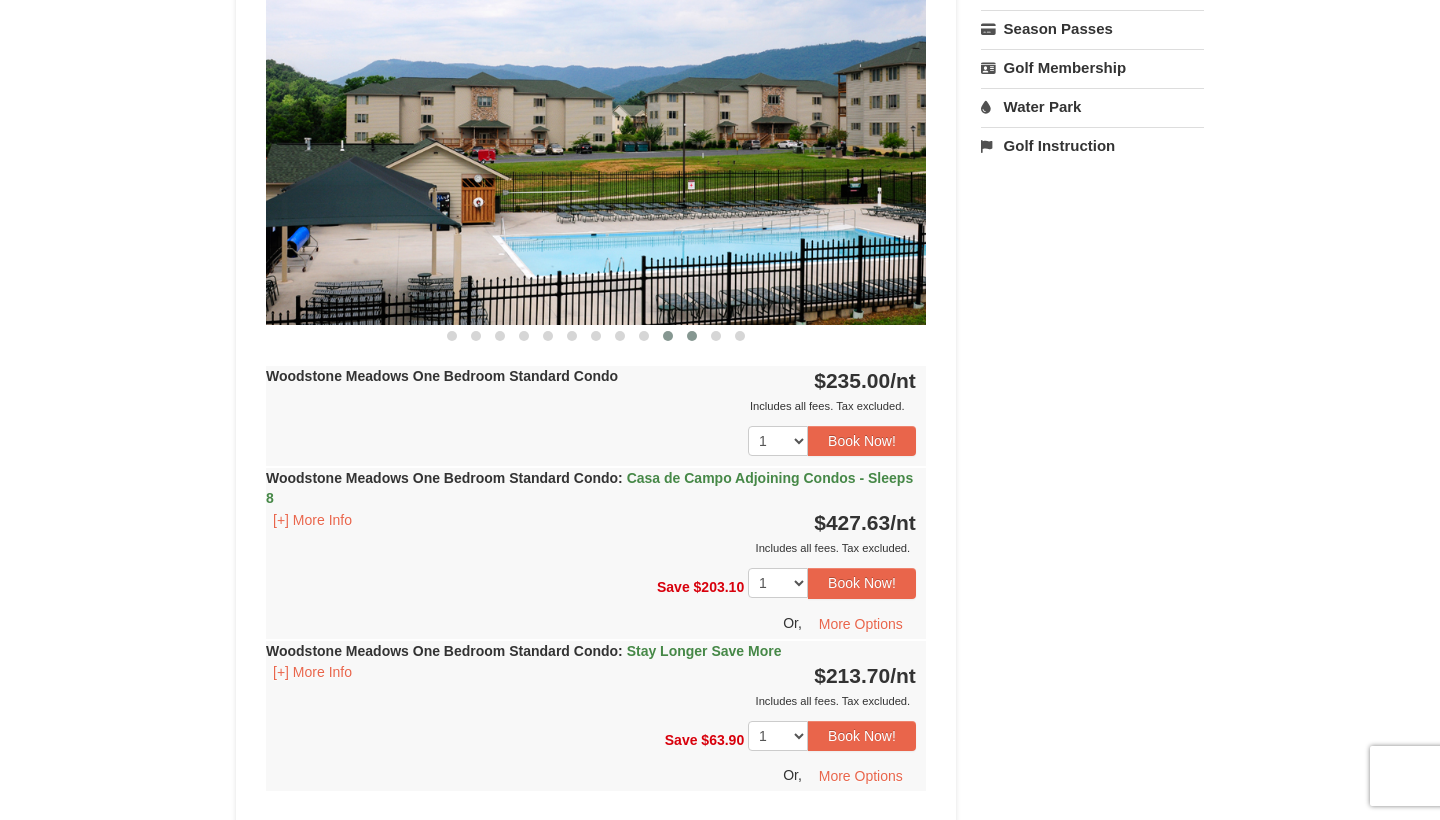 click at bounding box center [692, 336] 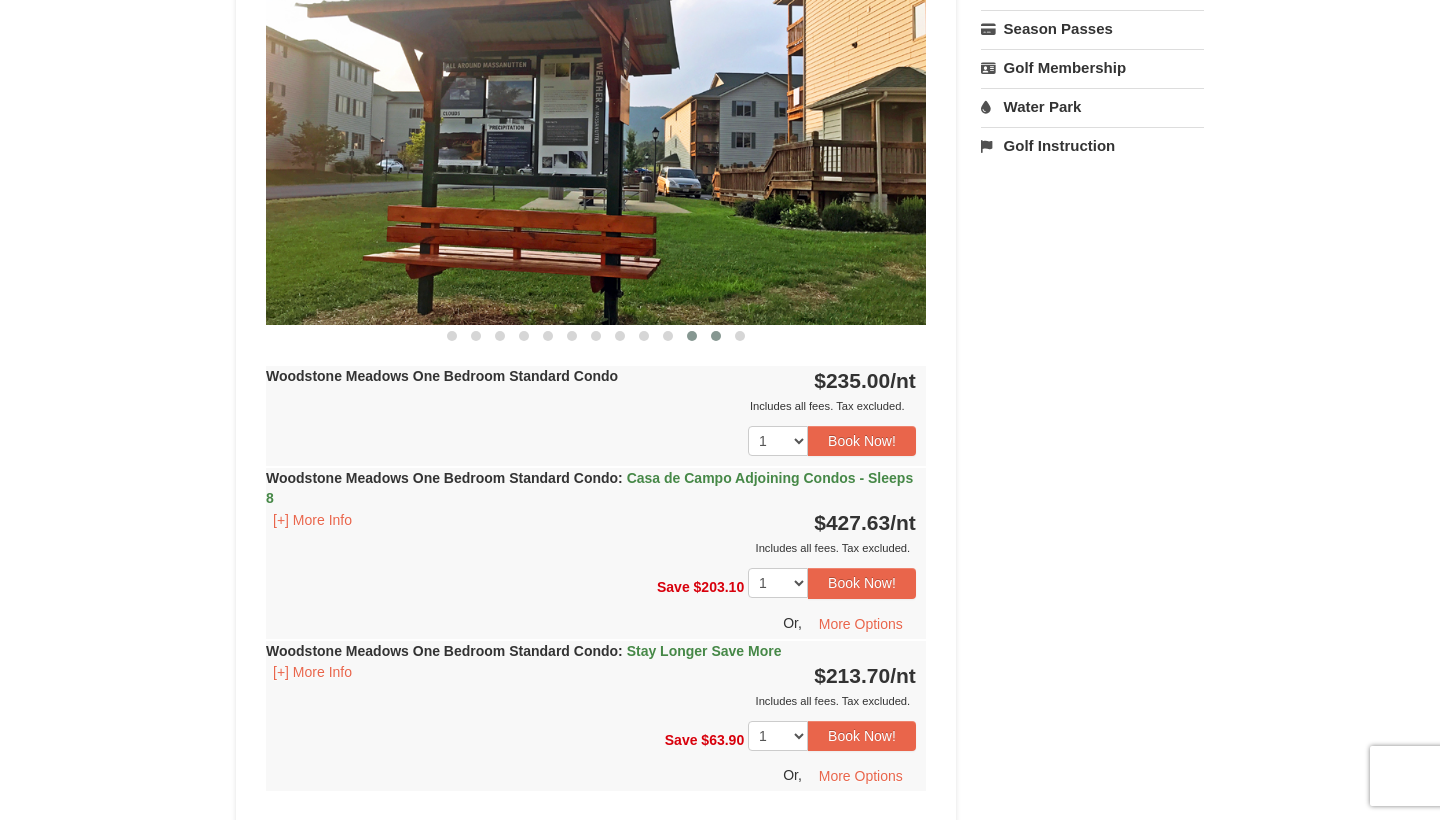 click at bounding box center (716, 336) 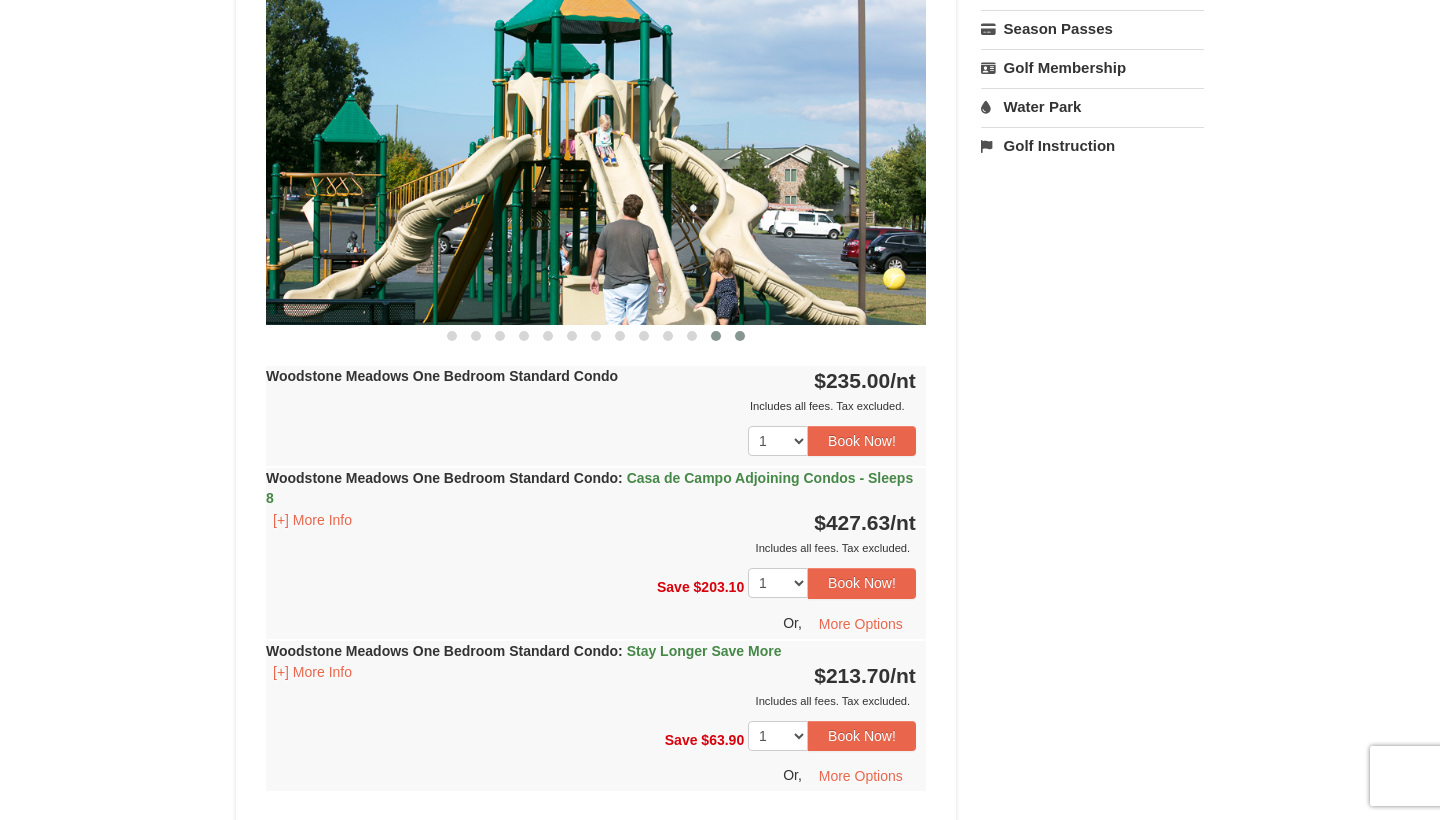 click at bounding box center [740, 336] 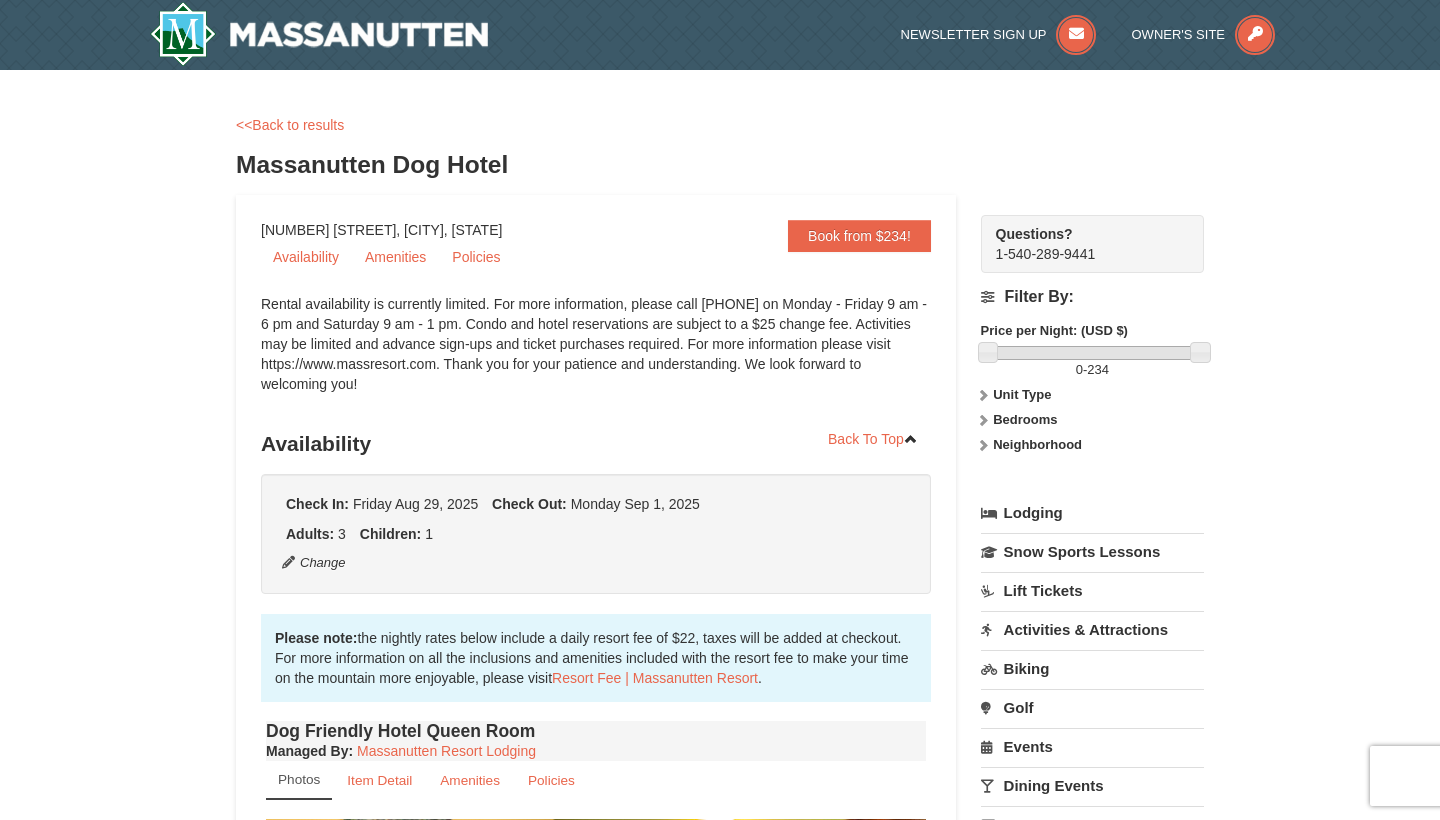scroll, scrollTop: 0, scrollLeft: 0, axis: both 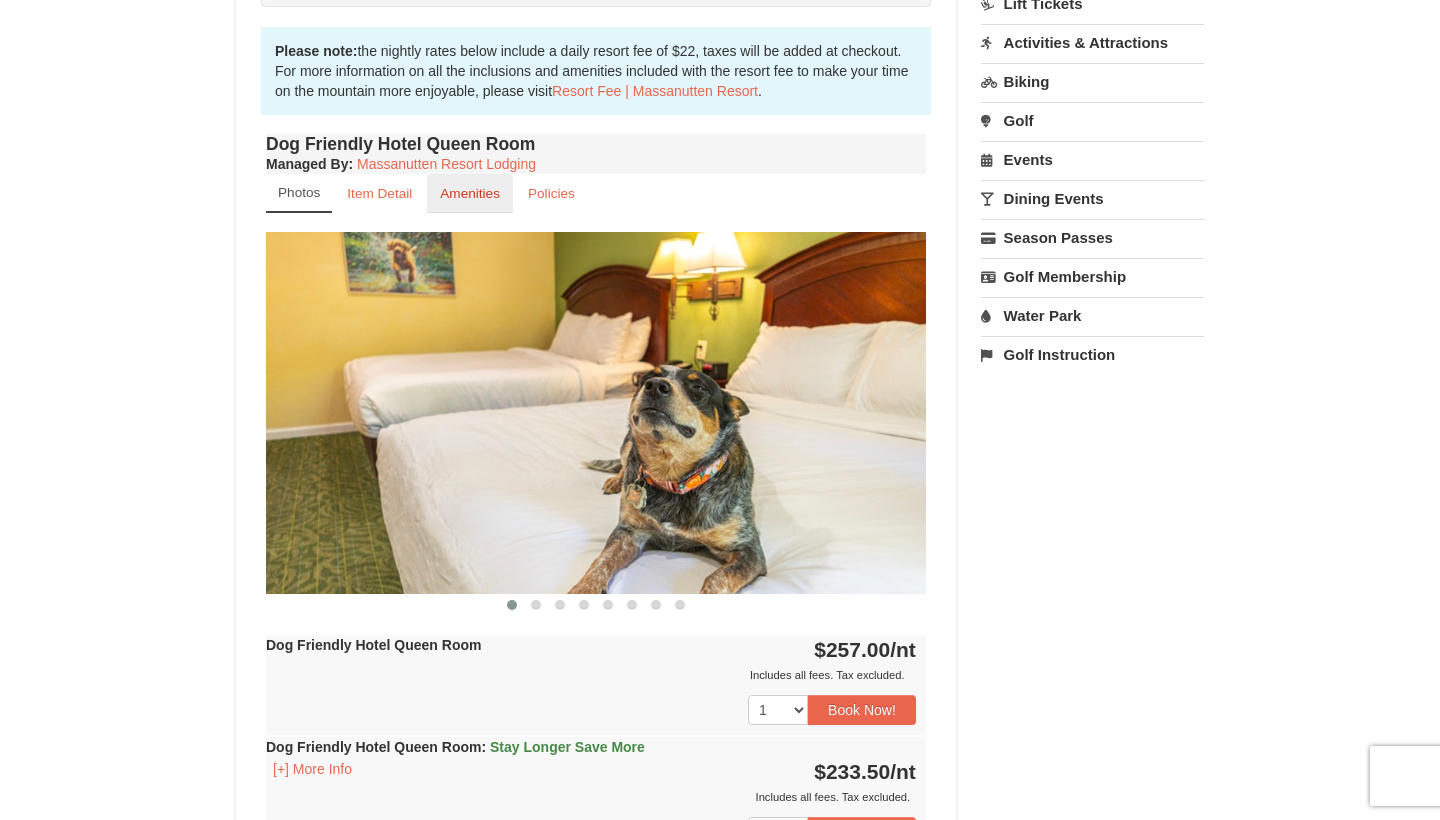 click on "Amenities" at bounding box center [470, 193] 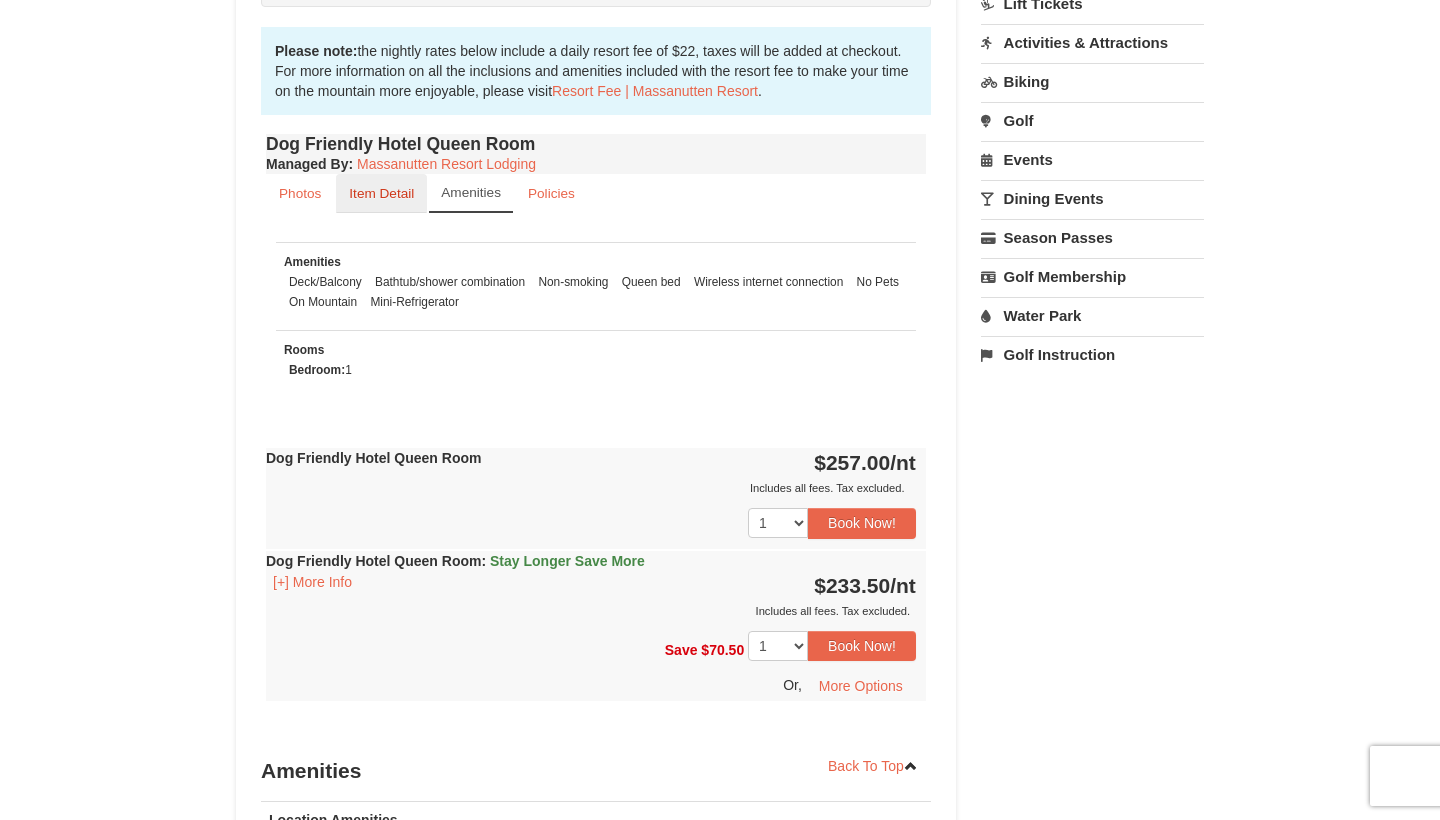 click on "Item Detail" at bounding box center [381, 193] 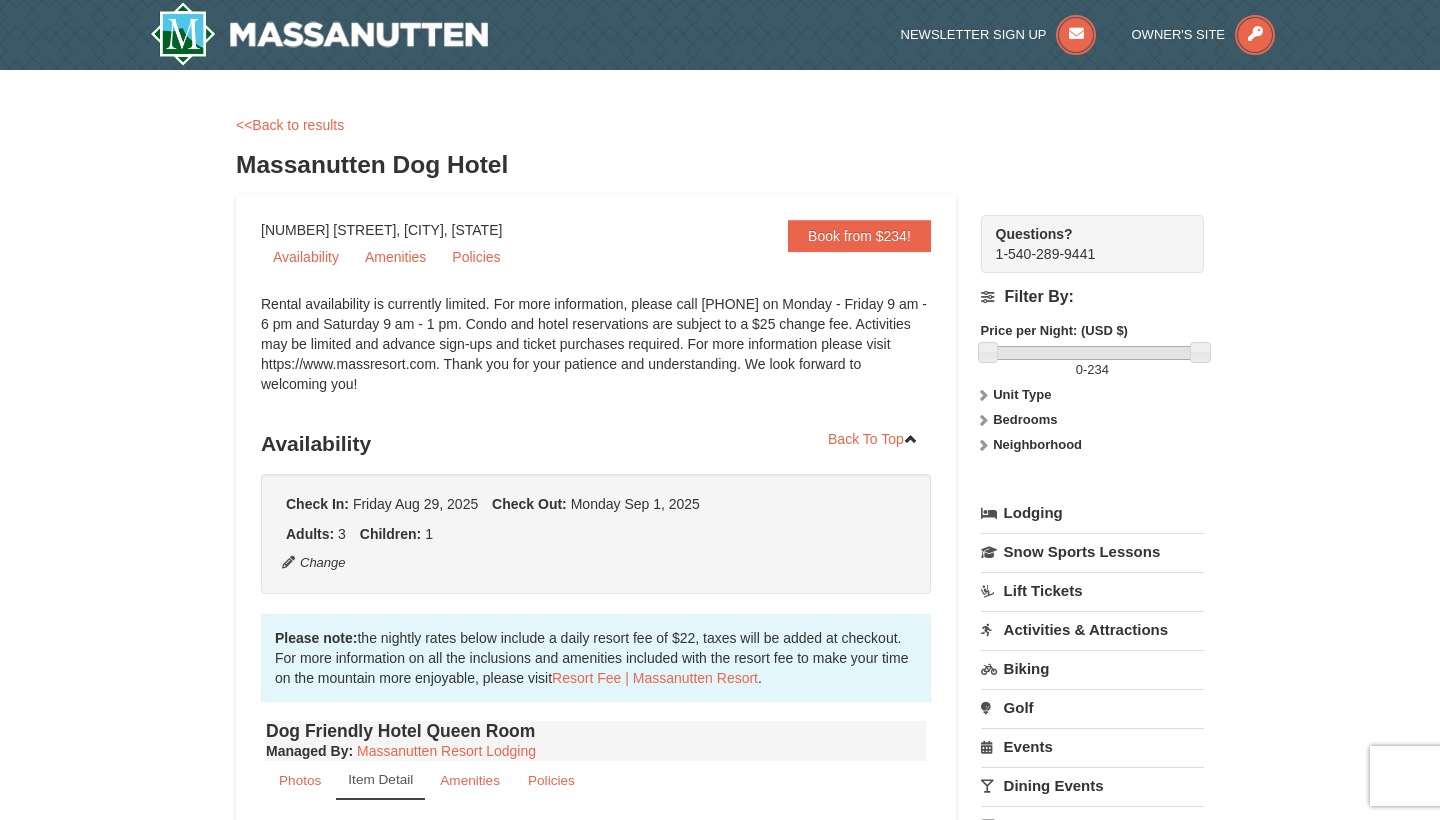 scroll, scrollTop: 0, scrollLeft: 0, axis: both 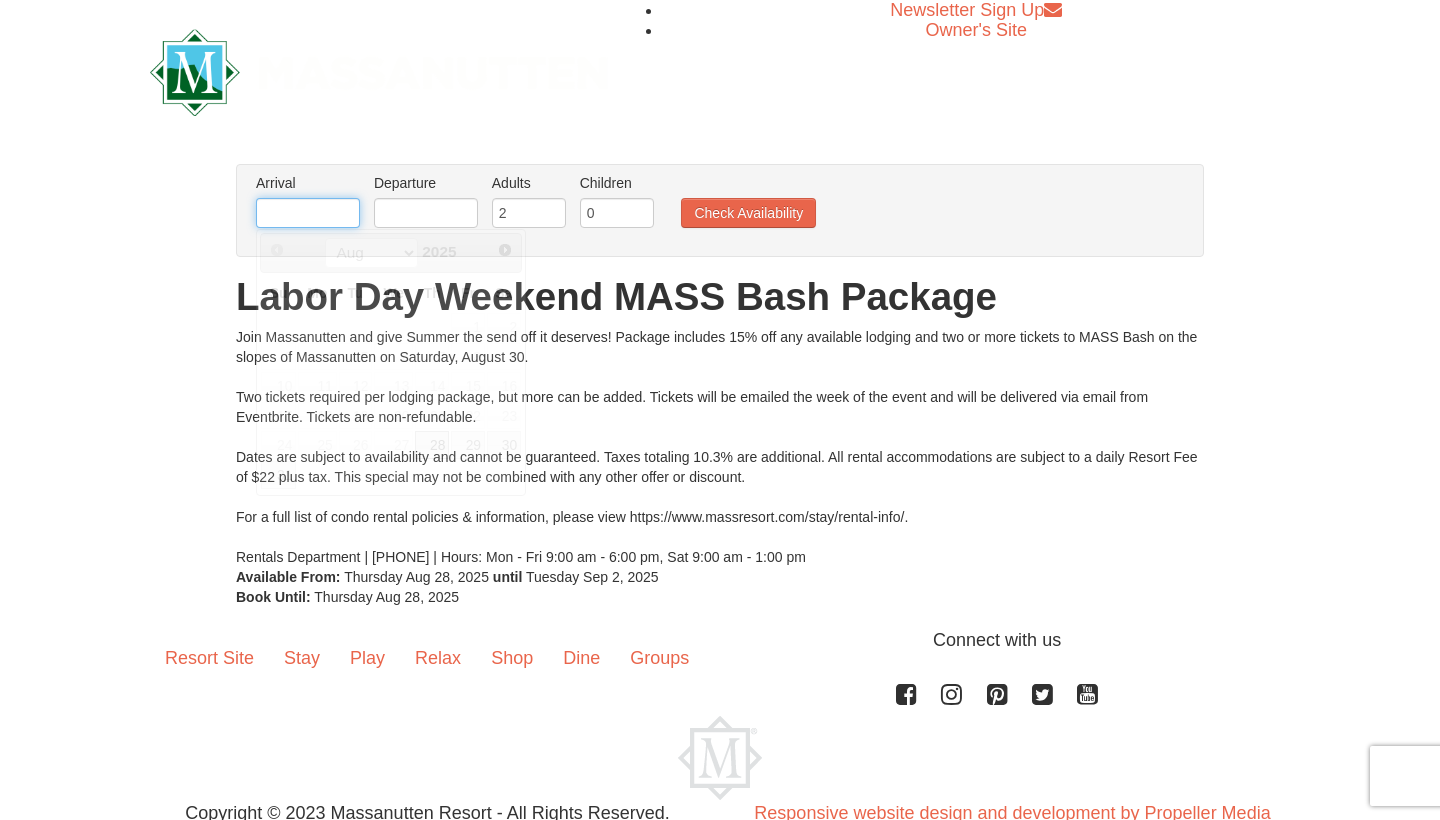 click at bounding box center (308, 213) 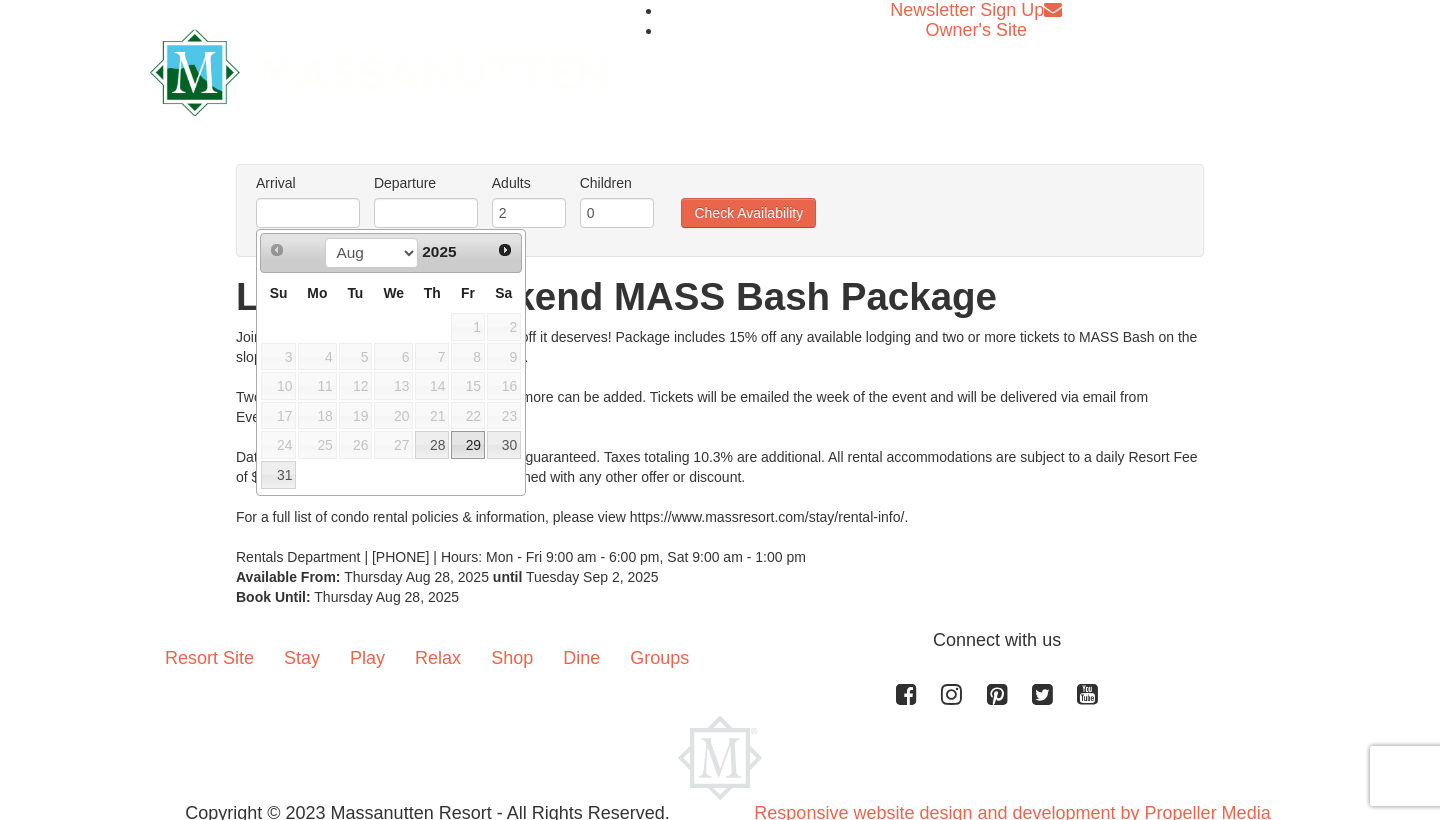 click on "29" at bounding box center (468, 445) 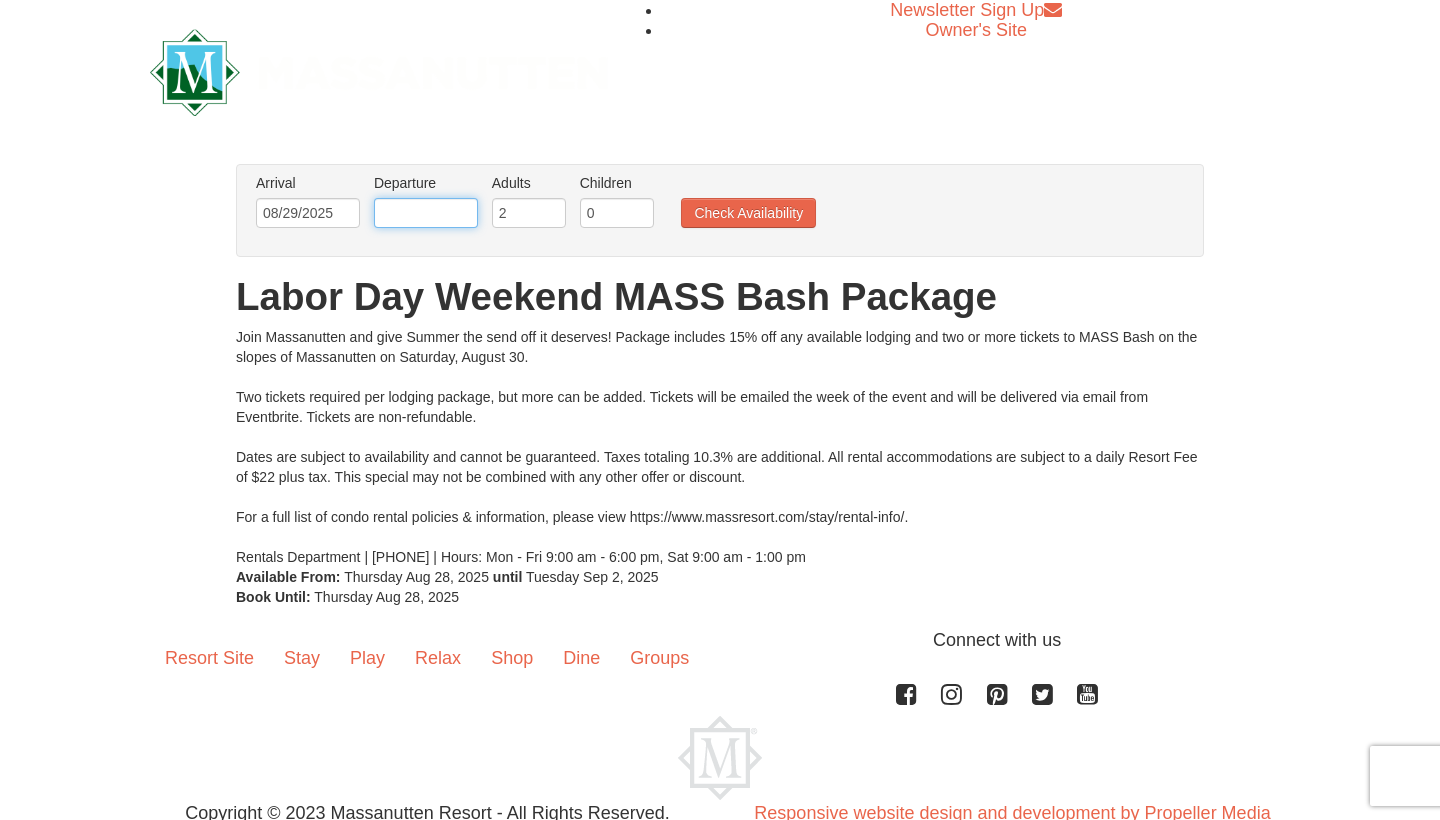click at bounding box center [426, 213] 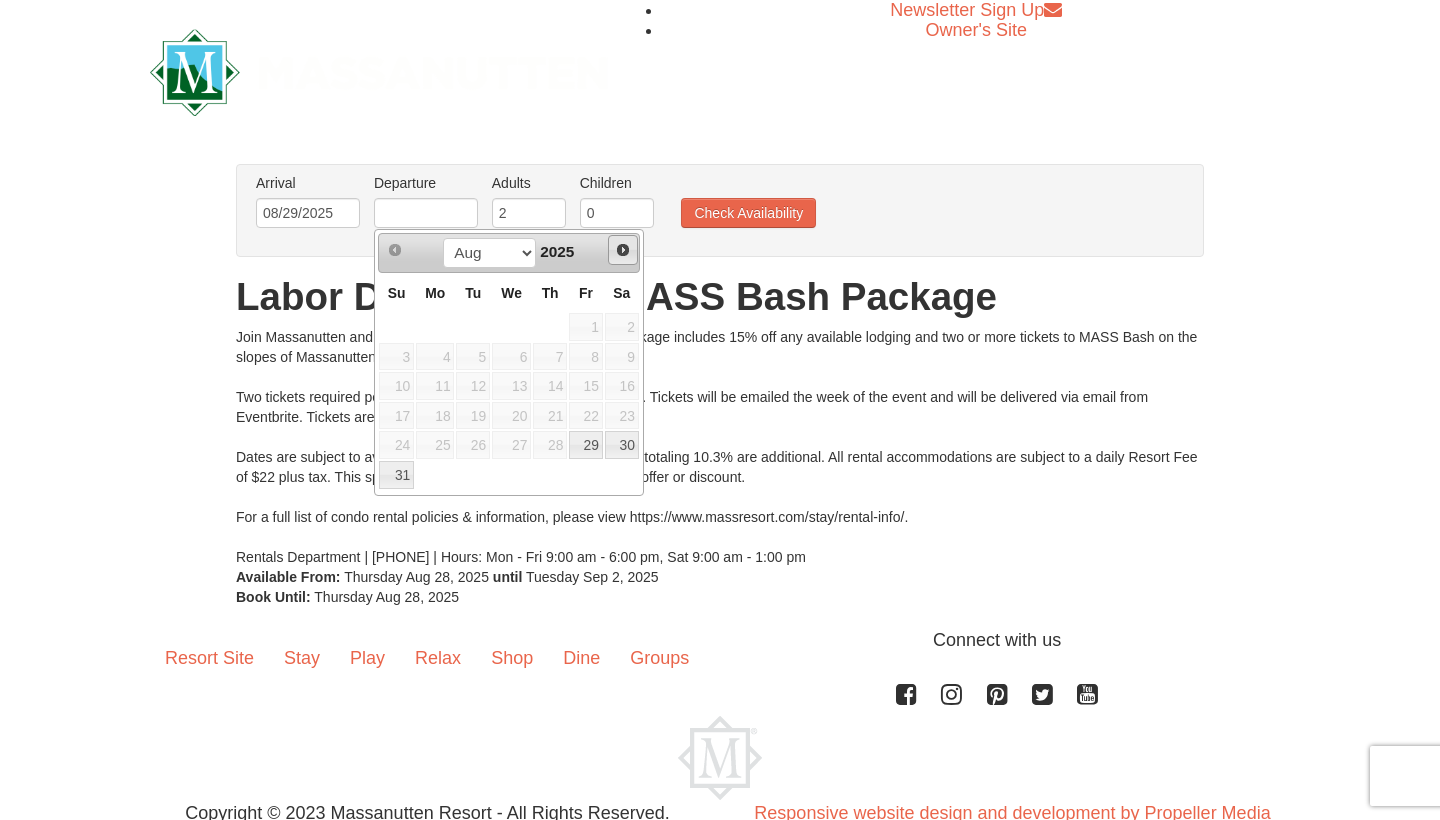 click on "Next" at bounding box center [623, 250] 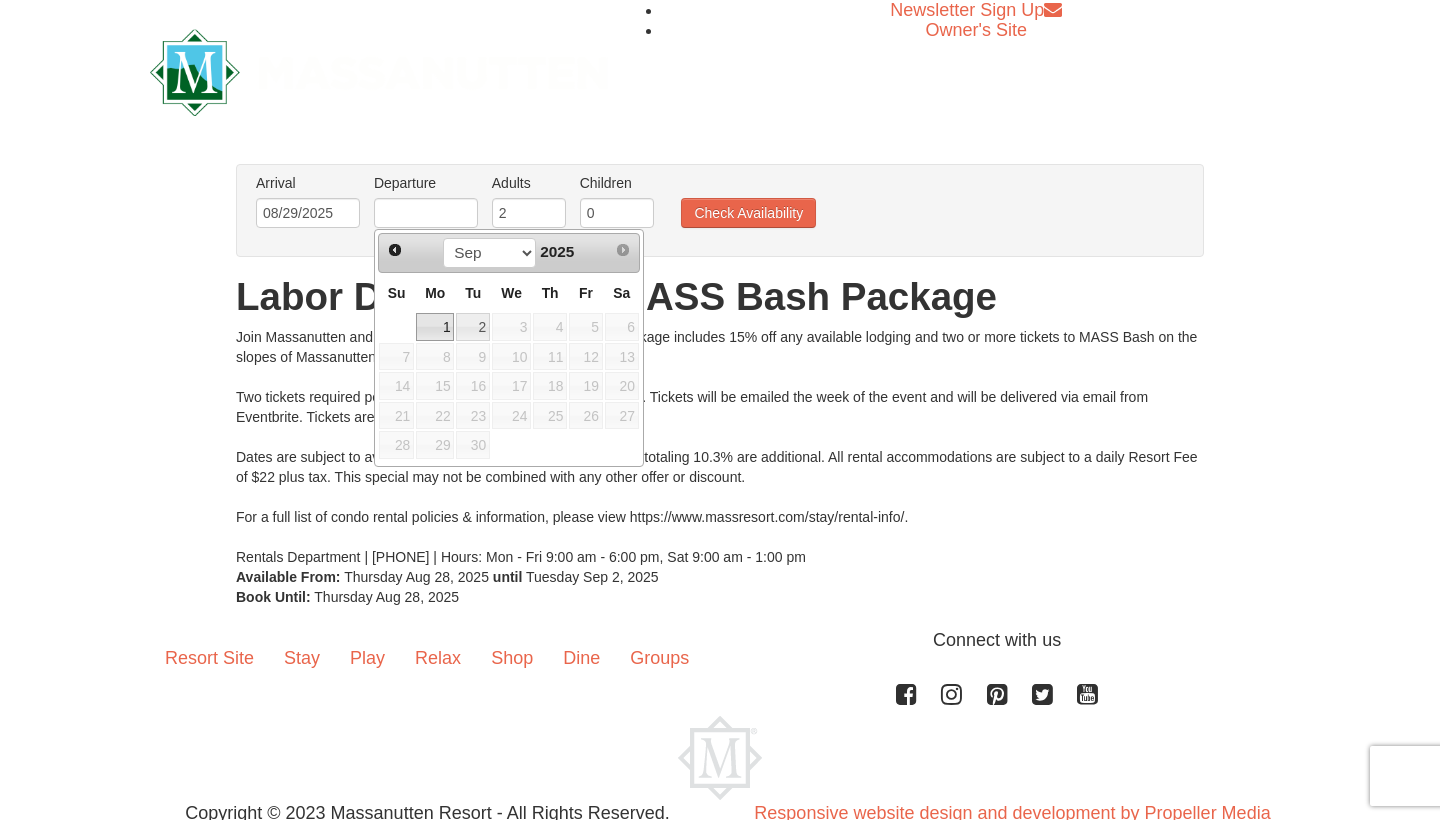 click on "1" at bounding box center (435, 327) 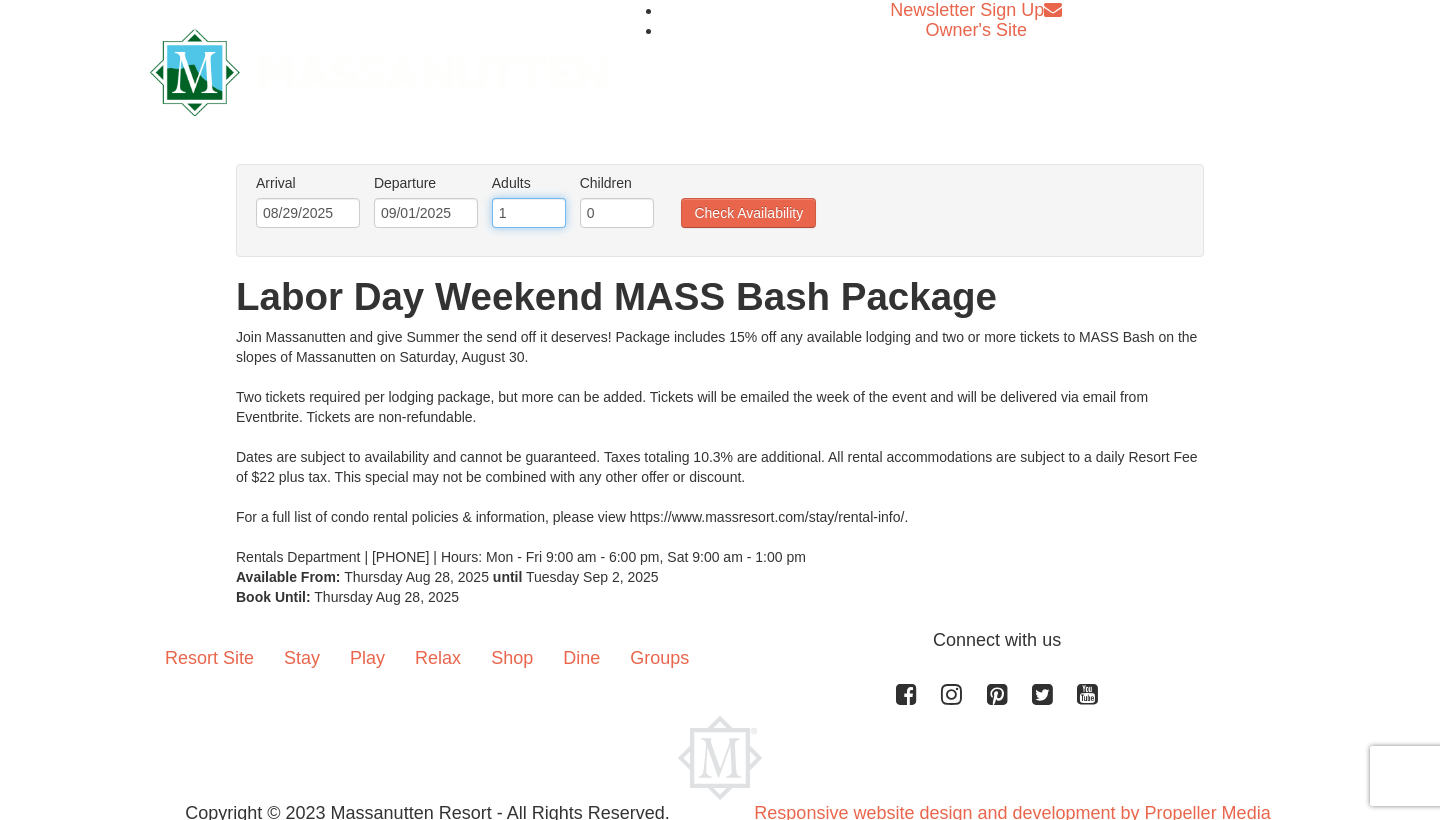 click on "1" at bounding box center (529, 213) 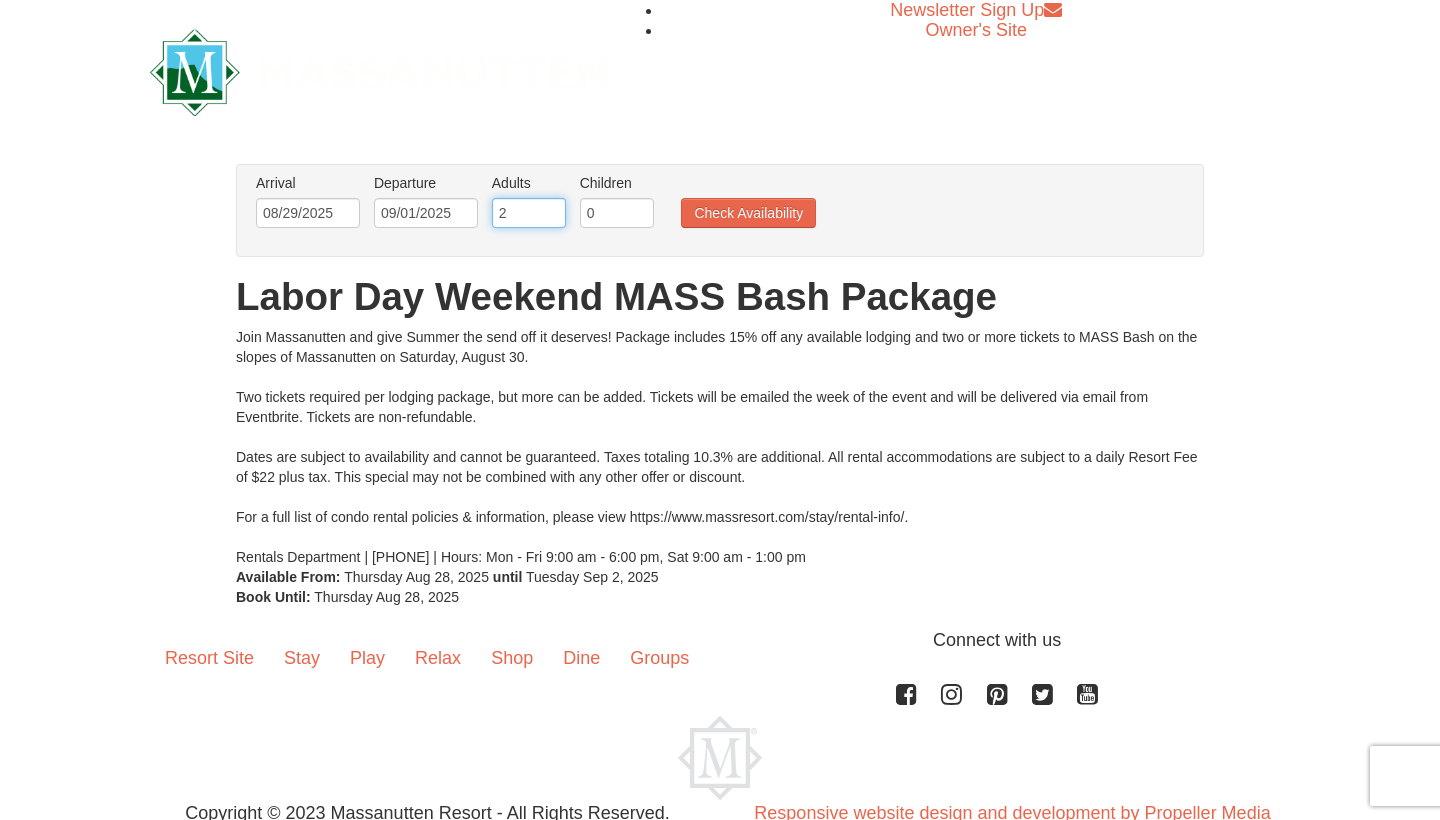 click on "2" at bounding box center [529, 213] 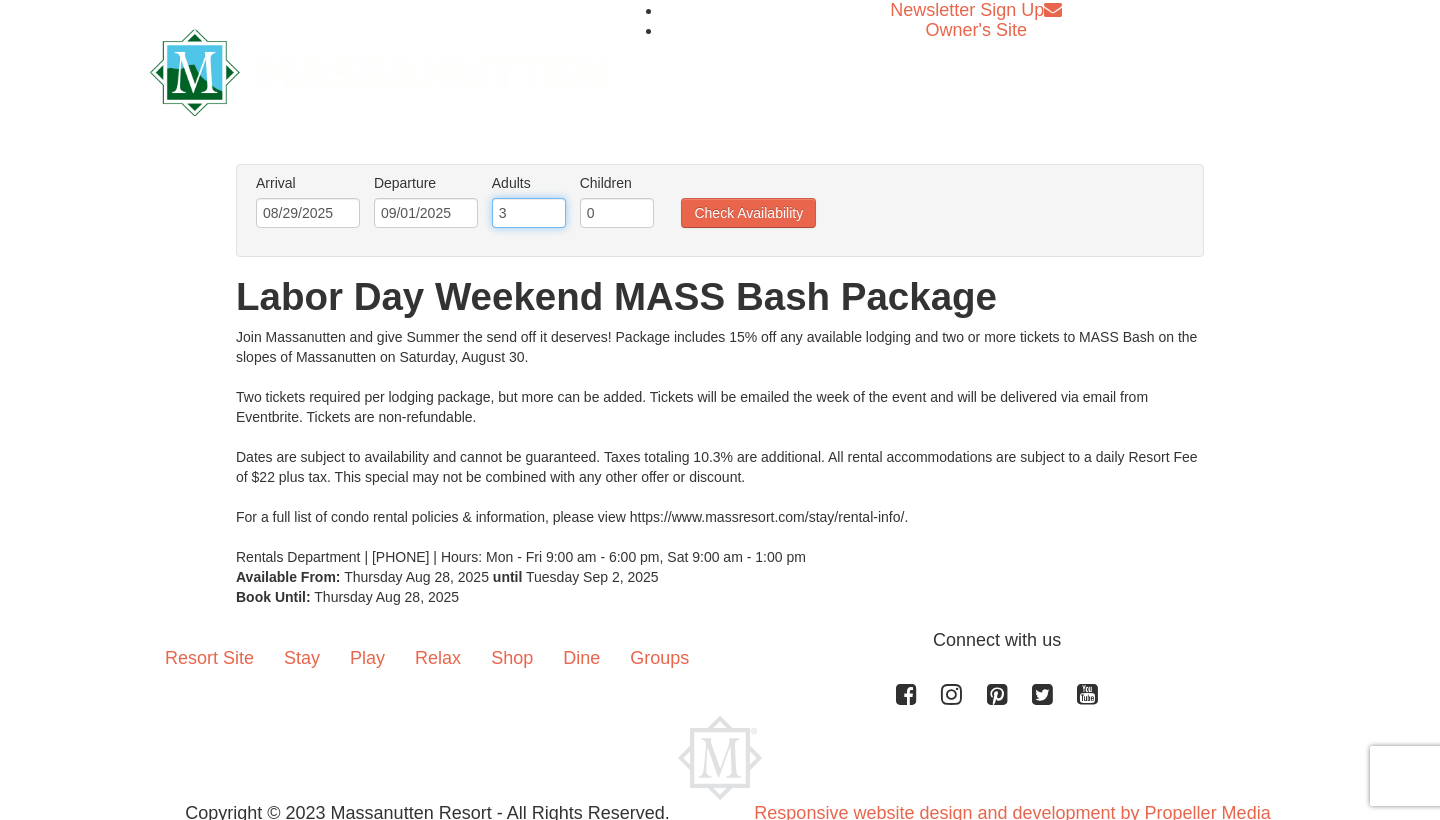 click on "3" at bounding box center [529, 213] 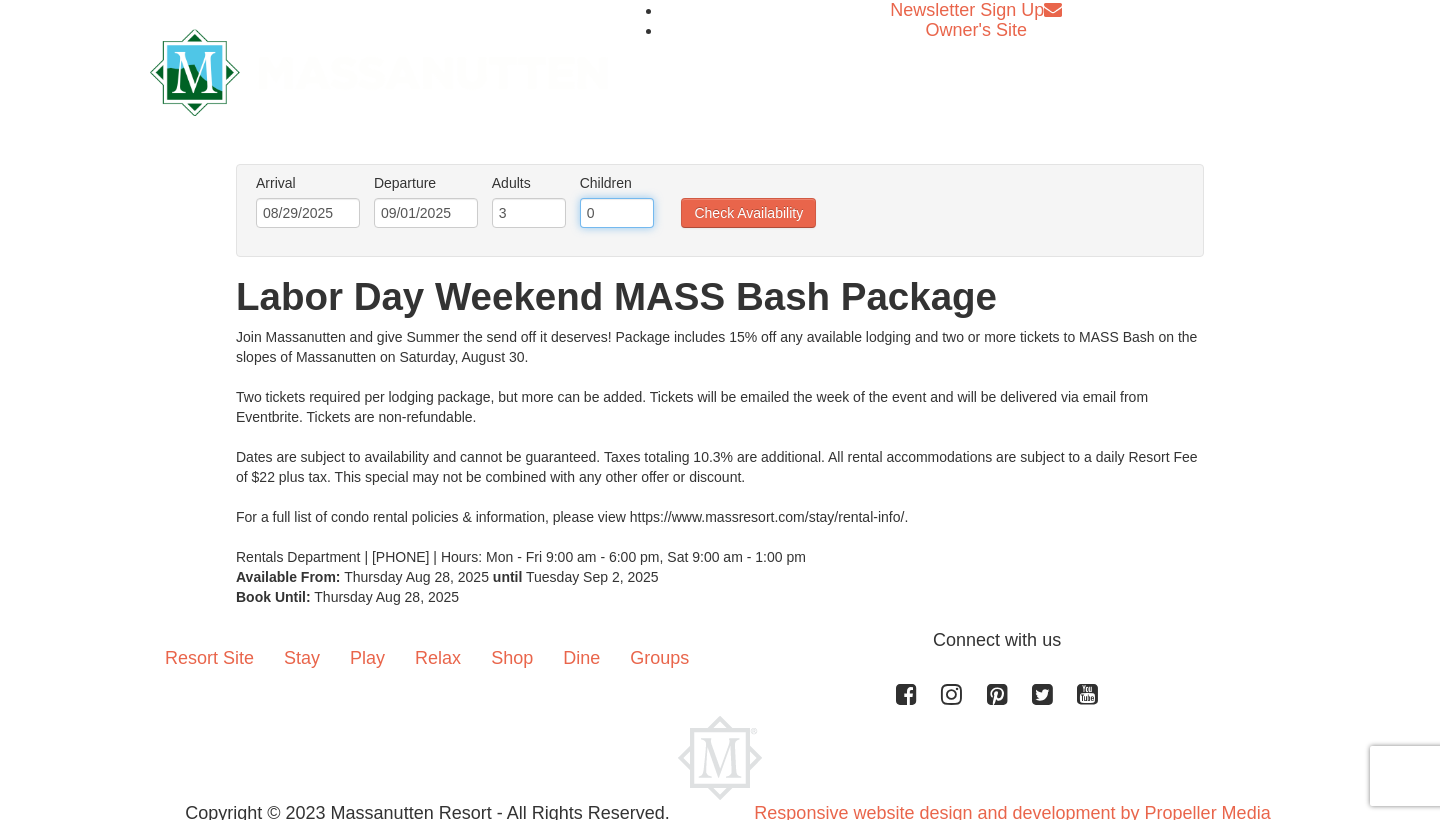 type on "1" 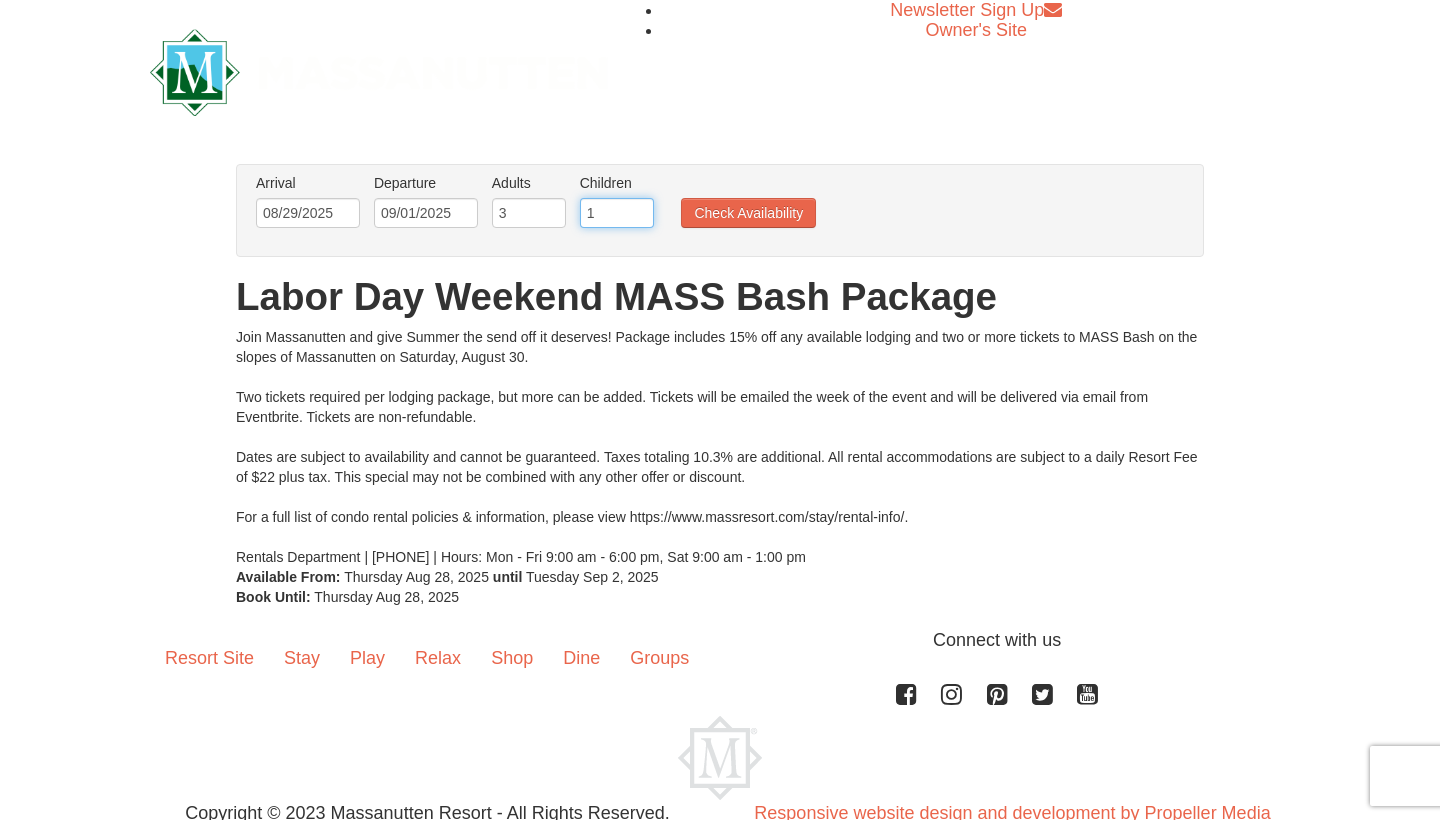 click on "1" at bounding box center (617, 213) 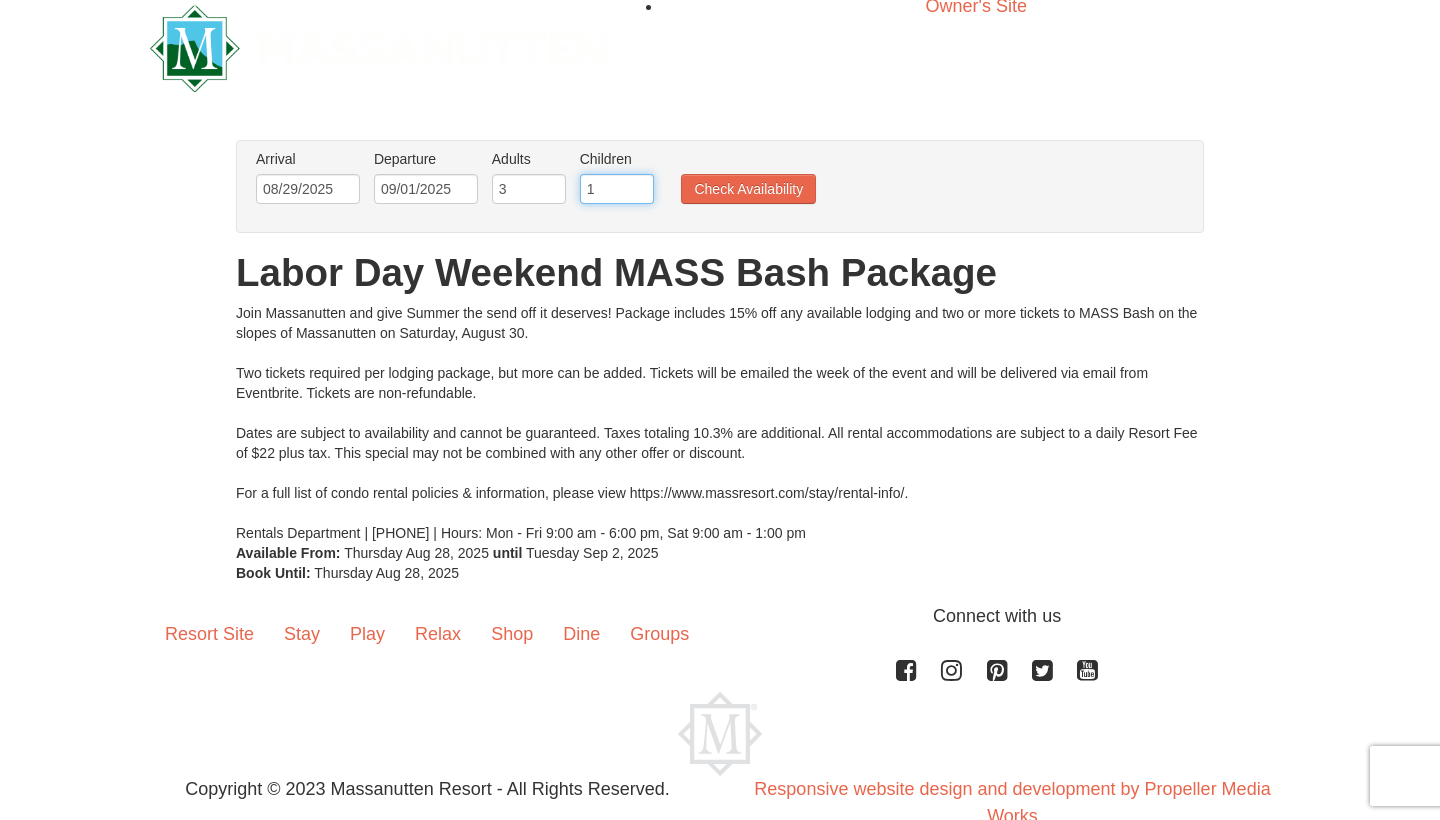 scroll, scrollTop: 34, scrollLeft: 0, axis: vertical 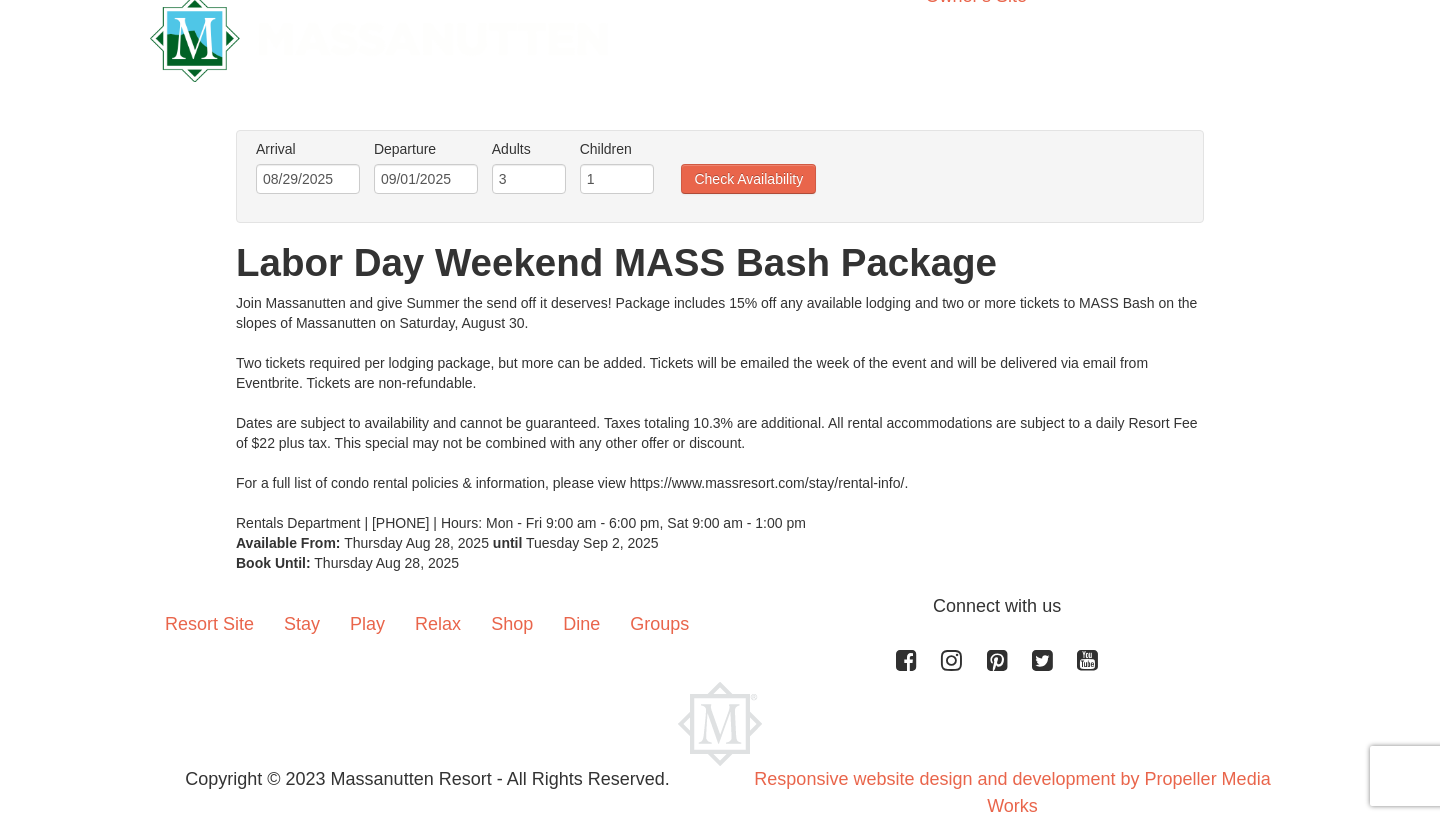 click on "Join Massanutten and give Summer the send off it deserves! Package includes 15% off any available lodging and two or more tickets to MASS Bash on the slopes of Massanutten on Saturday, August 30.  Two tickets required per lodging package, but more can be added. Tickets will be emailed the week of the event and will be delivered via email from Eventbrite. Tickets are non-refundable.  Dates are subject to availability and cannot be guaranteed. Taxes totaling 10.3% are additional. All rental accommodations are subject to a daily Resort Fee of $22 plus tax. This special may not be combined with any other offer or discount.   For a full list of condo rental policies & information, please view https://www.massresort.com/stay/rental-info/. Rentals Department | 540.289.4952 | Hours: Mon - Fri 9:00 am - 6:00 pm, Sat 9:00 am - 1:00 pm" at bounding box center (720, 413) 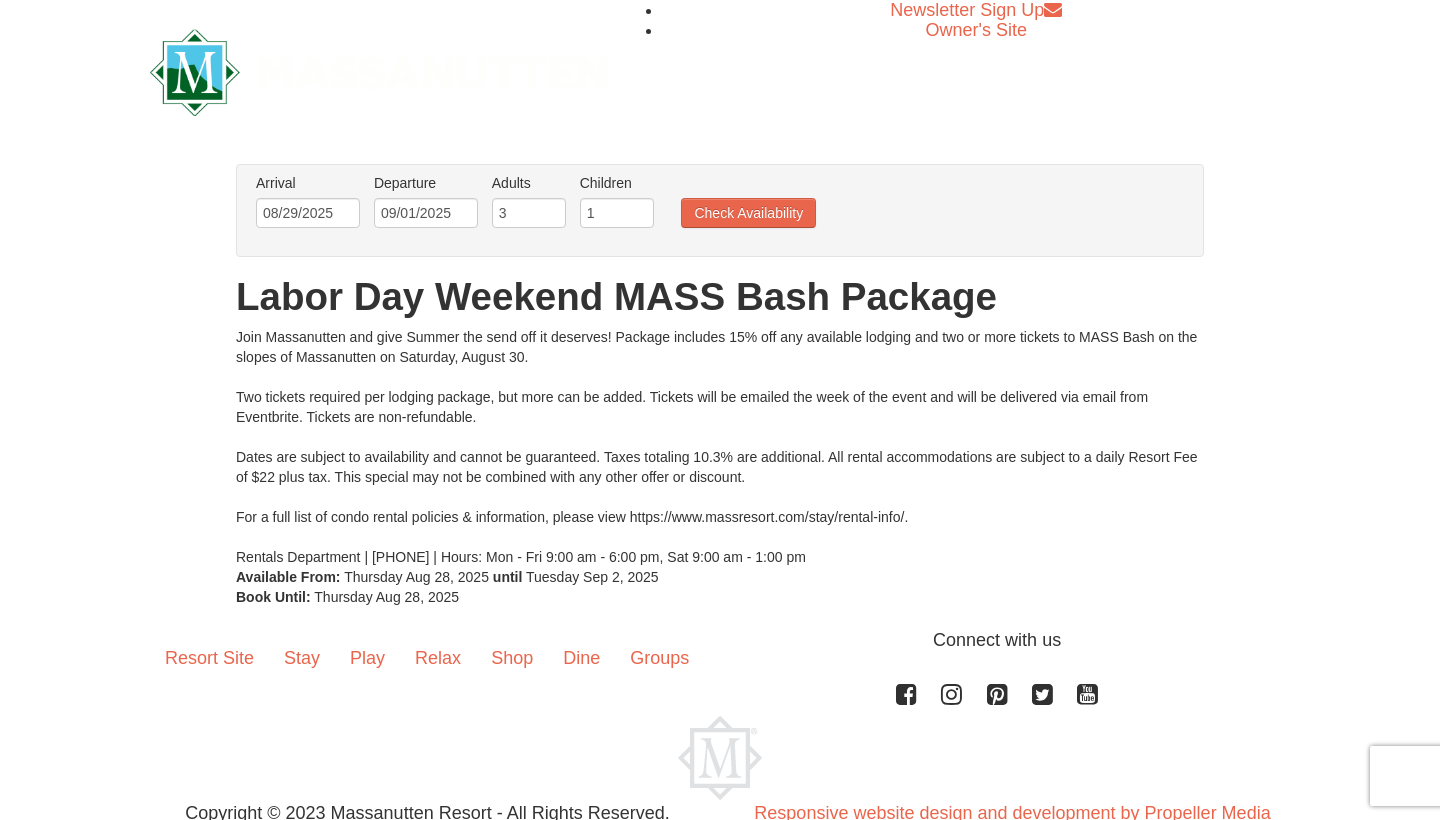 scroll, scrollTop: 0, scrollLeft: 0, axis: both 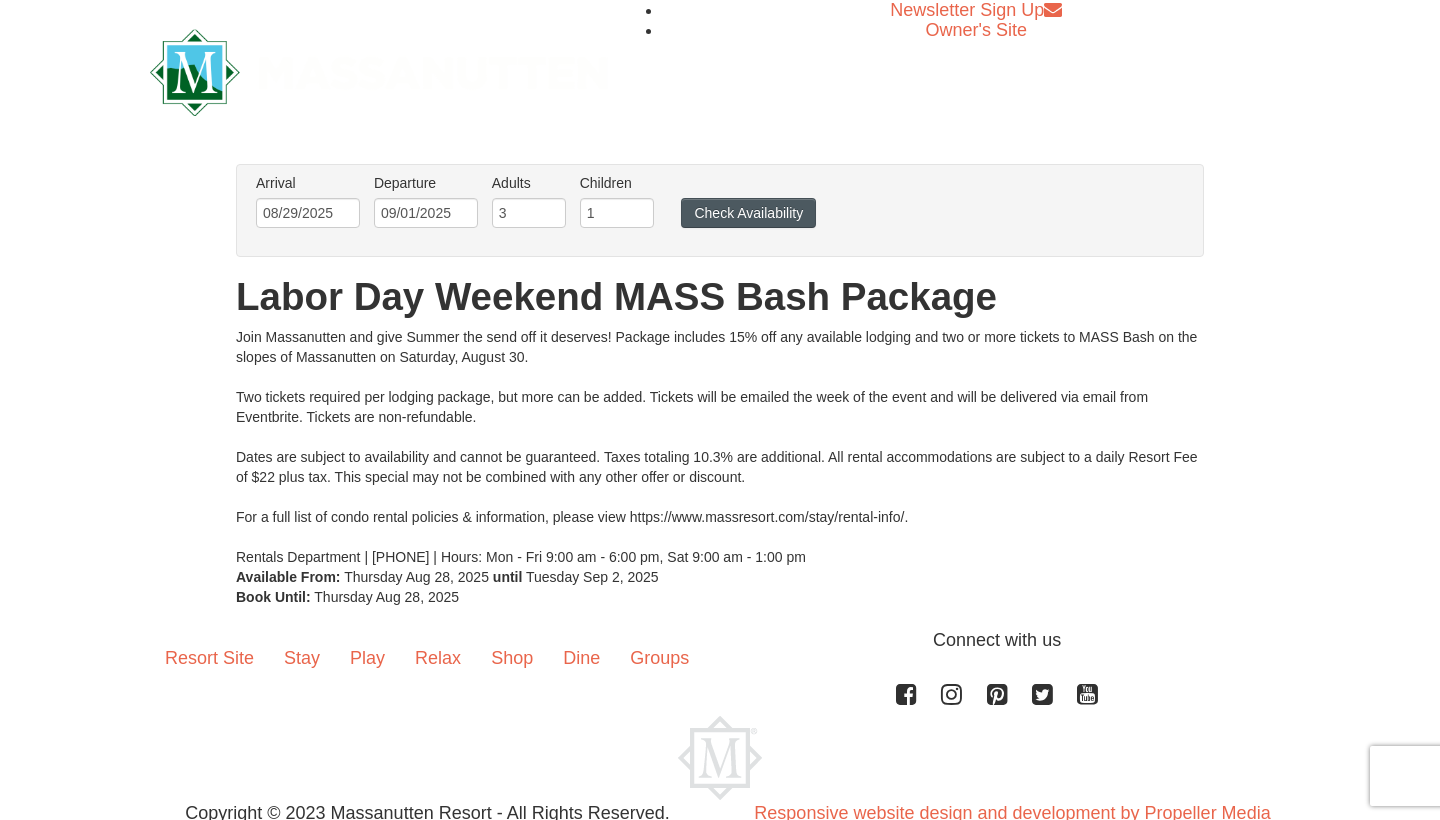 click on "Check Availability" at bounding box center [748, 213] 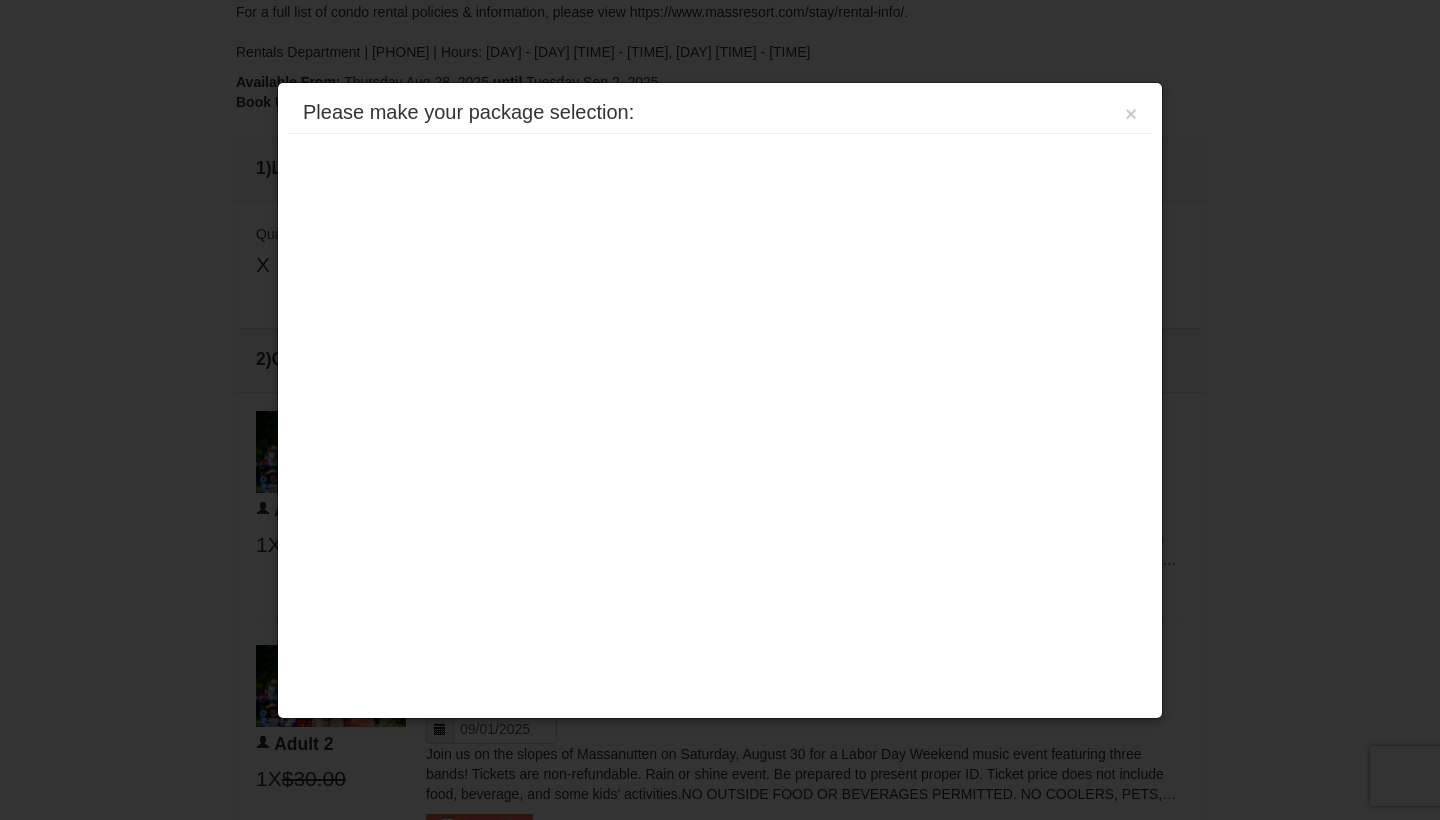 scroll, scrollTop: 672, scrollLeft: 0, axis: vertical 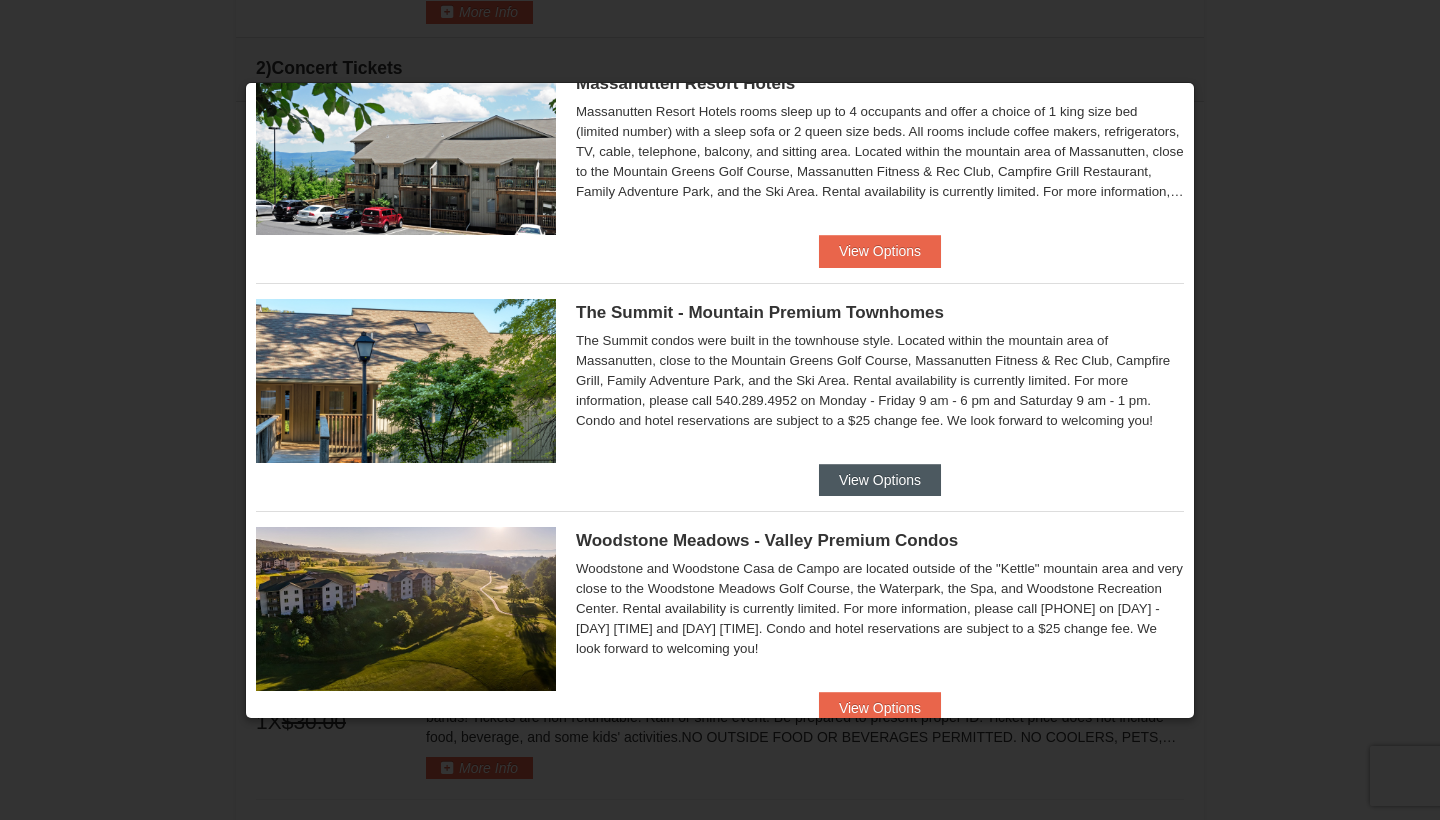 click on "View Options" at bounding box center [880, 480] 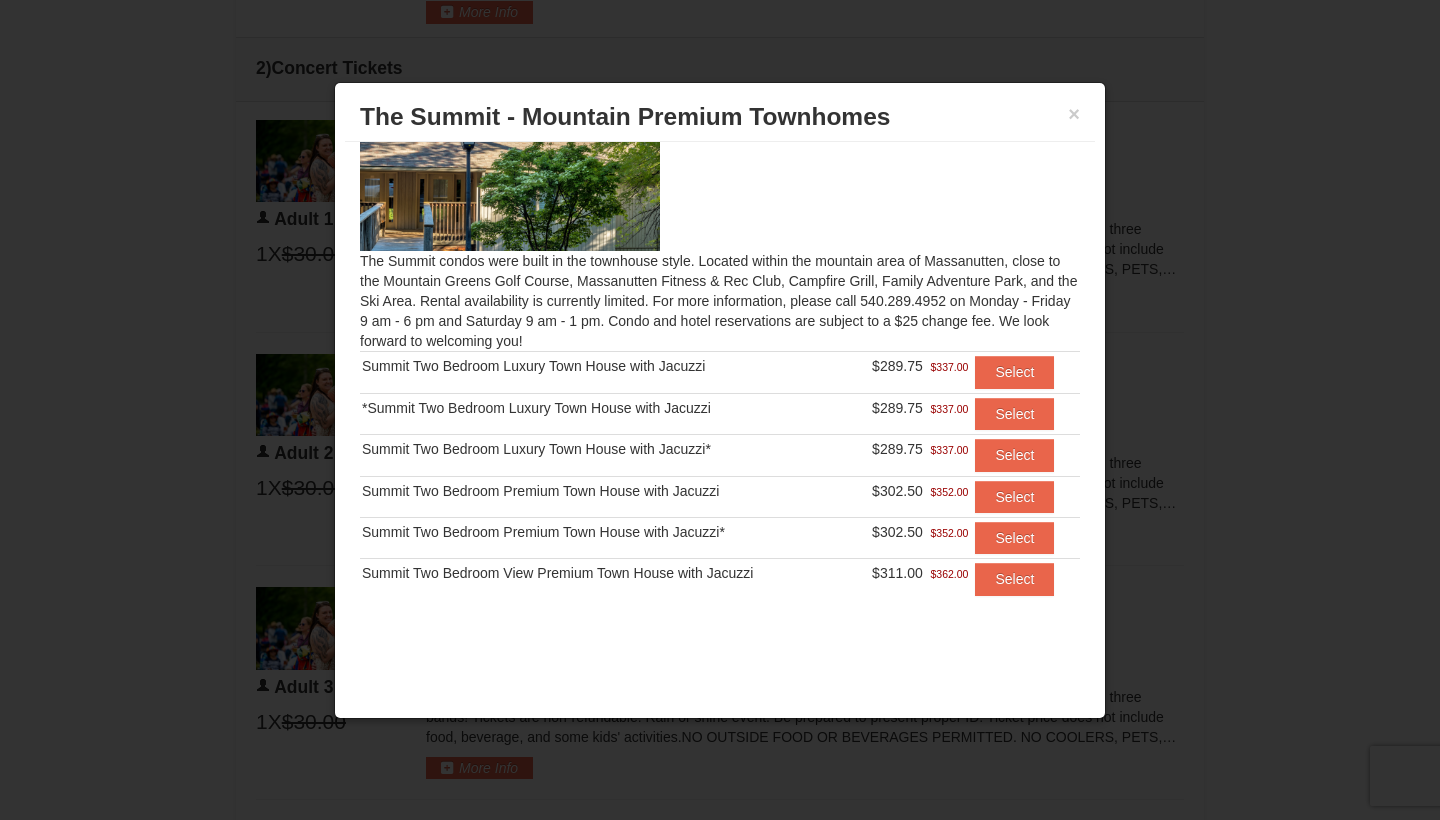 scroll, scrollTop: 69, scrollLeft: 0, axis: vertical 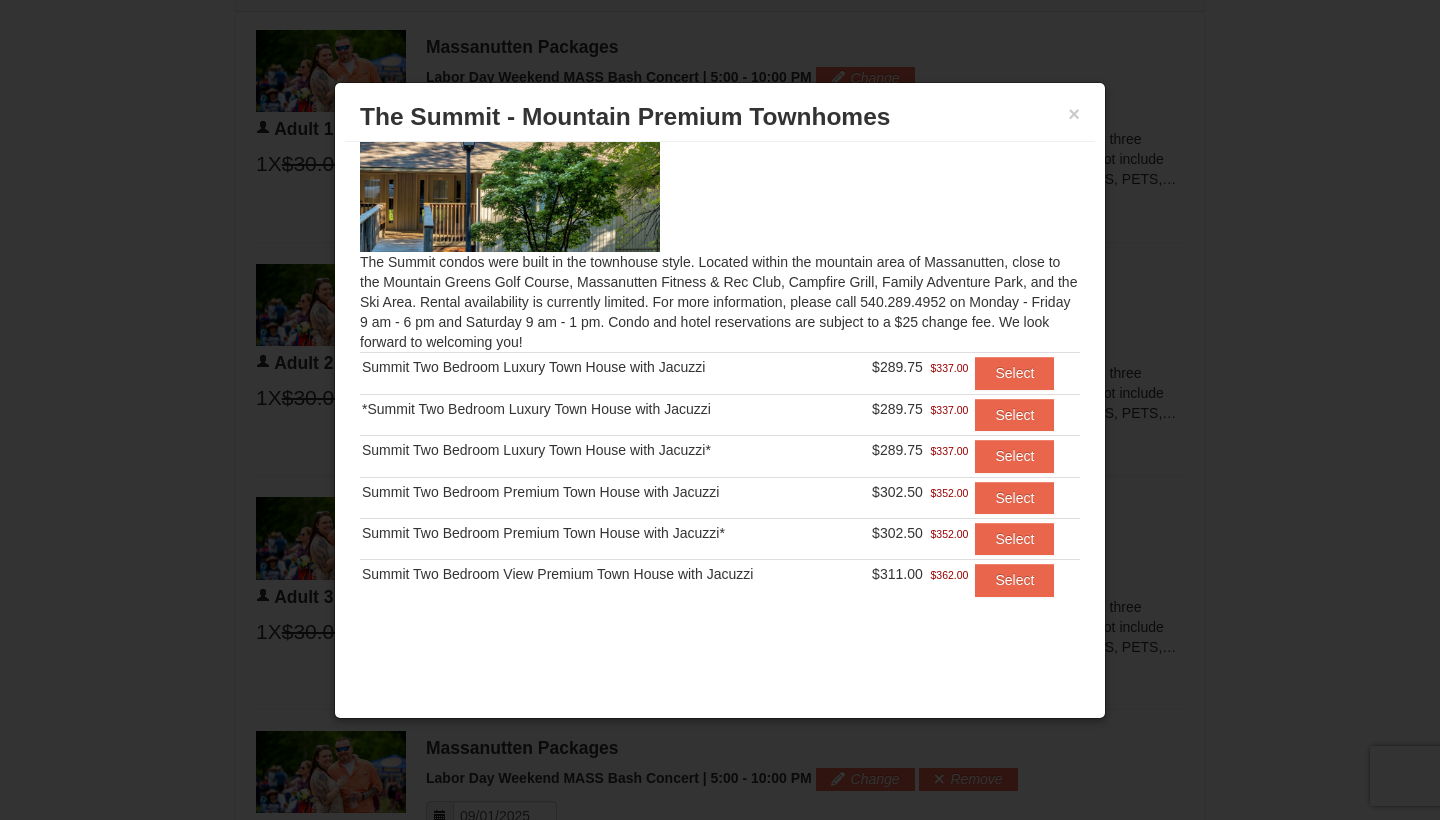 click on "Summit Two Bedroom Premium Town House with Jacuzzi*" at bounding box center [603, 533] 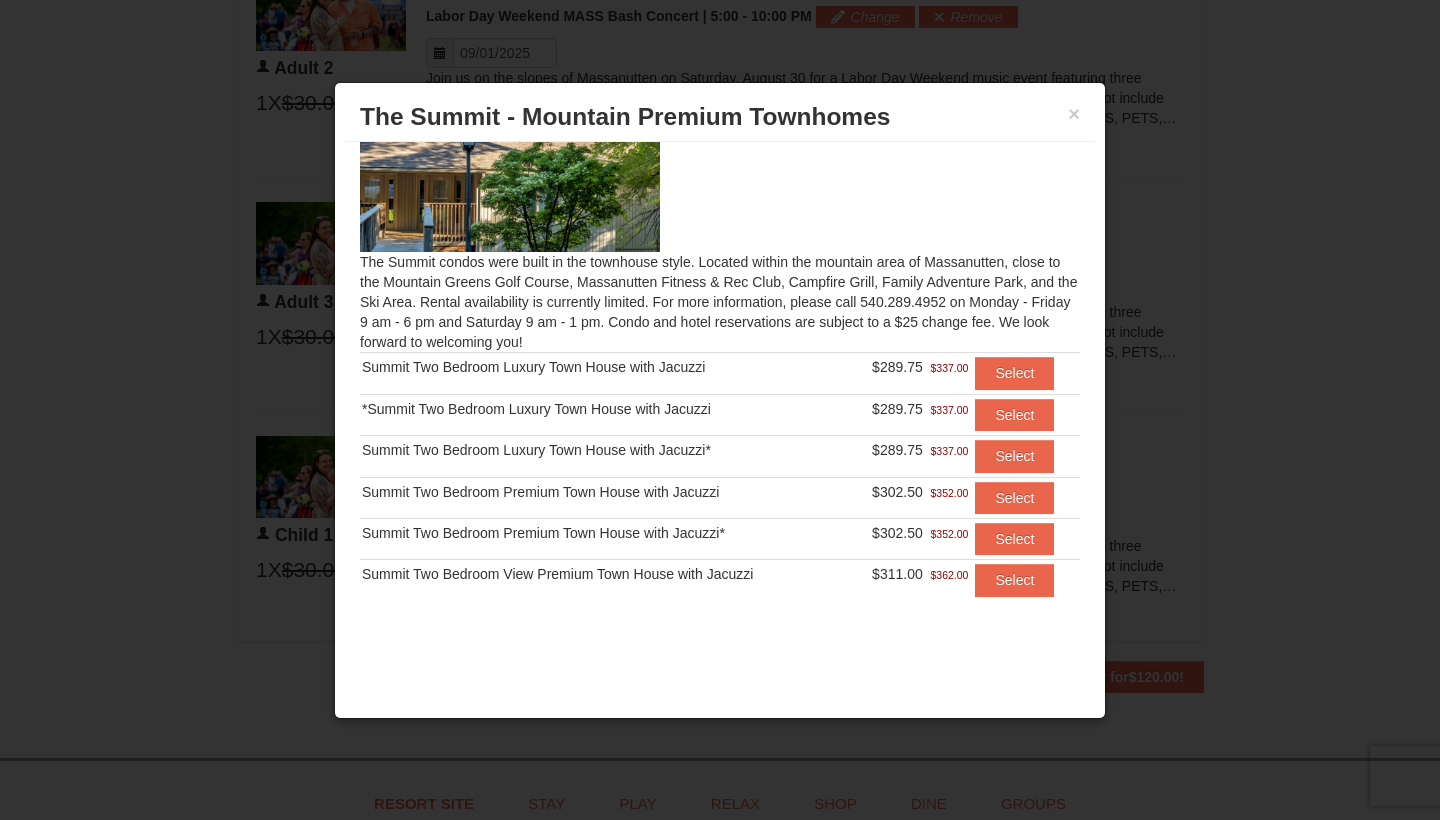 scroll, scrollTop: 1134, scrollLeft: 0, axis: vertical 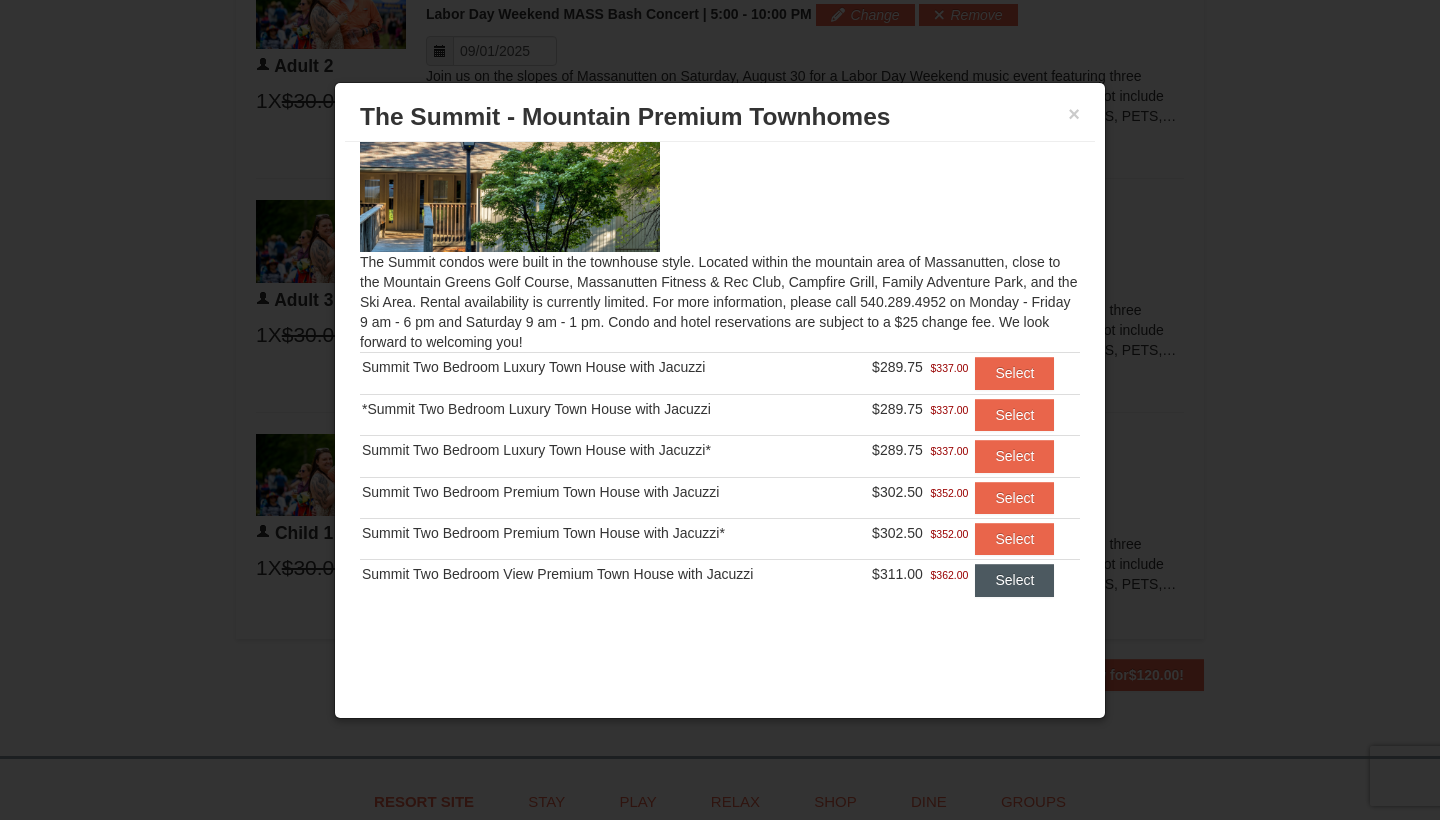 click on "Select" at bounding box center [1014, 580] 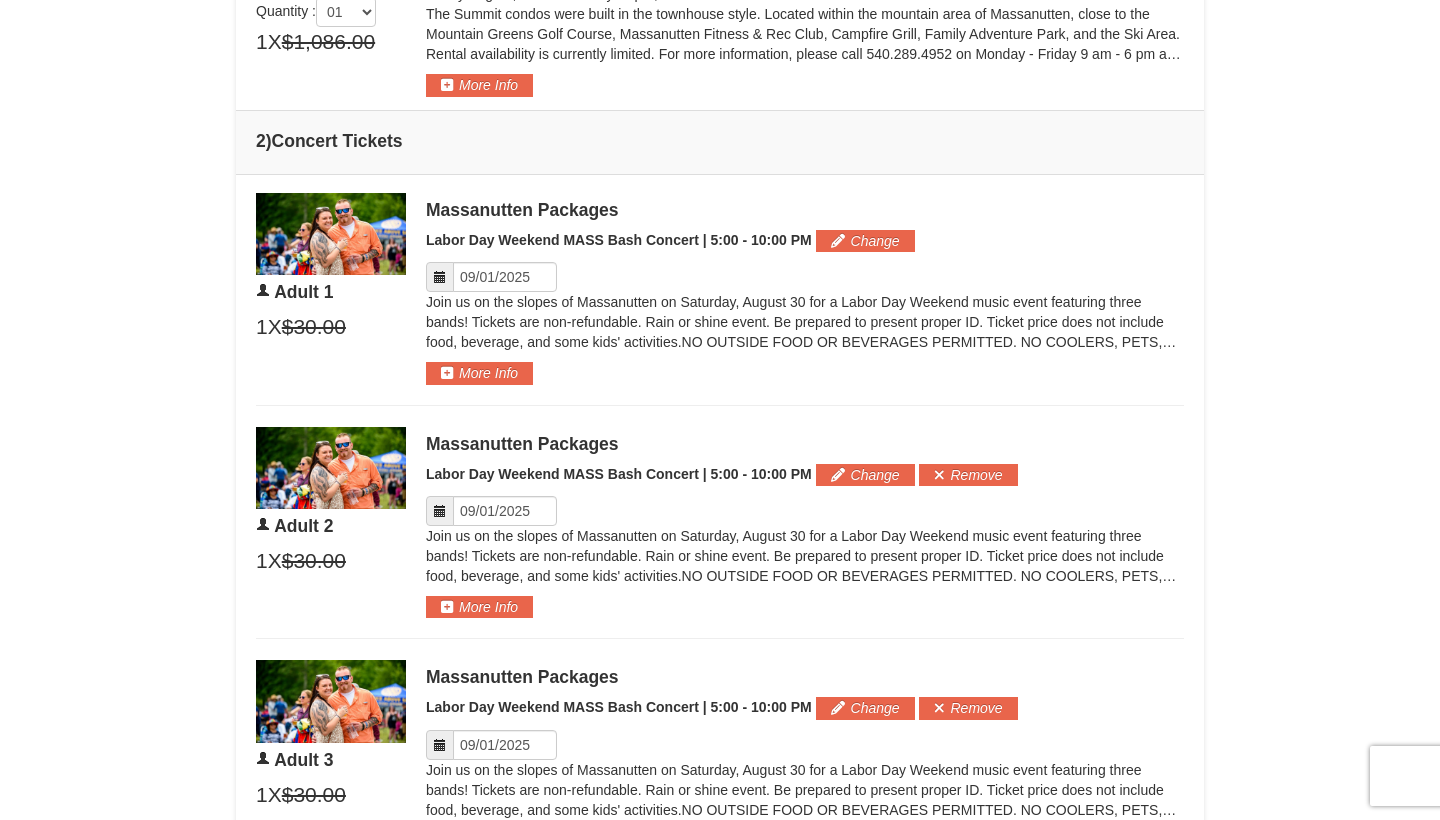 scroll, scrollTop: 771, scrollLeft: 0, axis: vertical 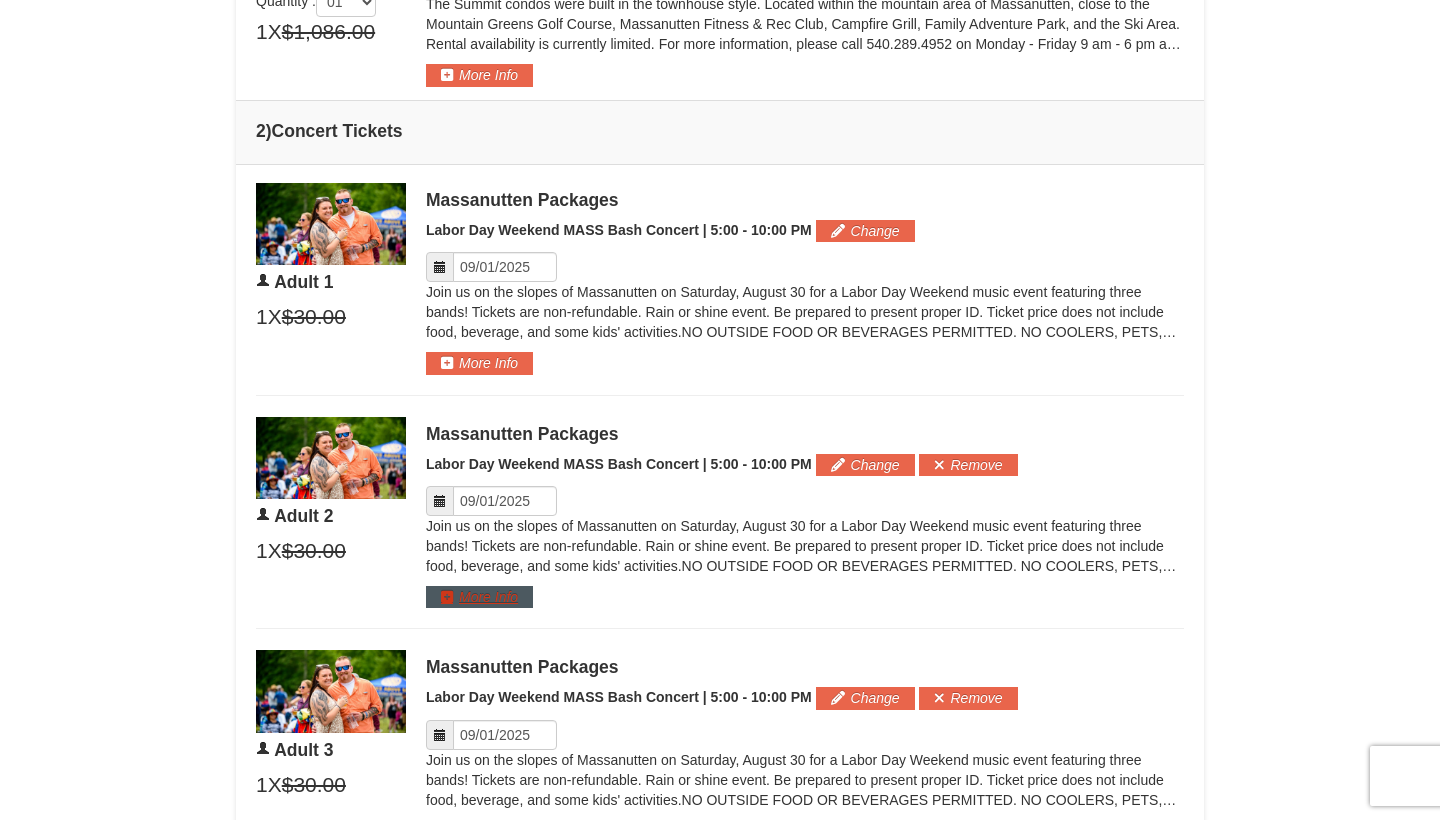 click on "More Info" at bounding box center (479, 597) 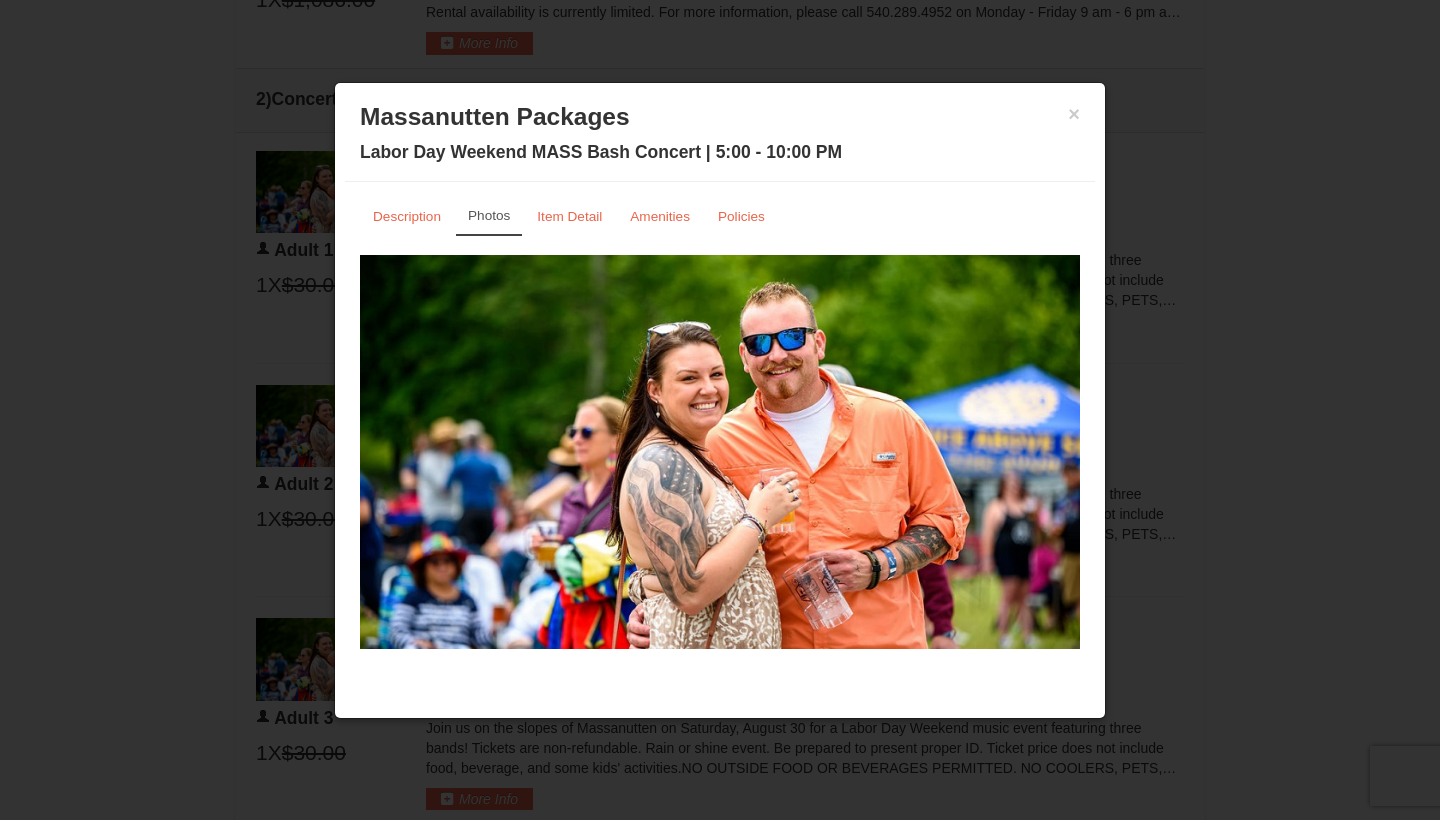 scroll, scrollTop: 694, scrollLeft: 0, axis: vertical 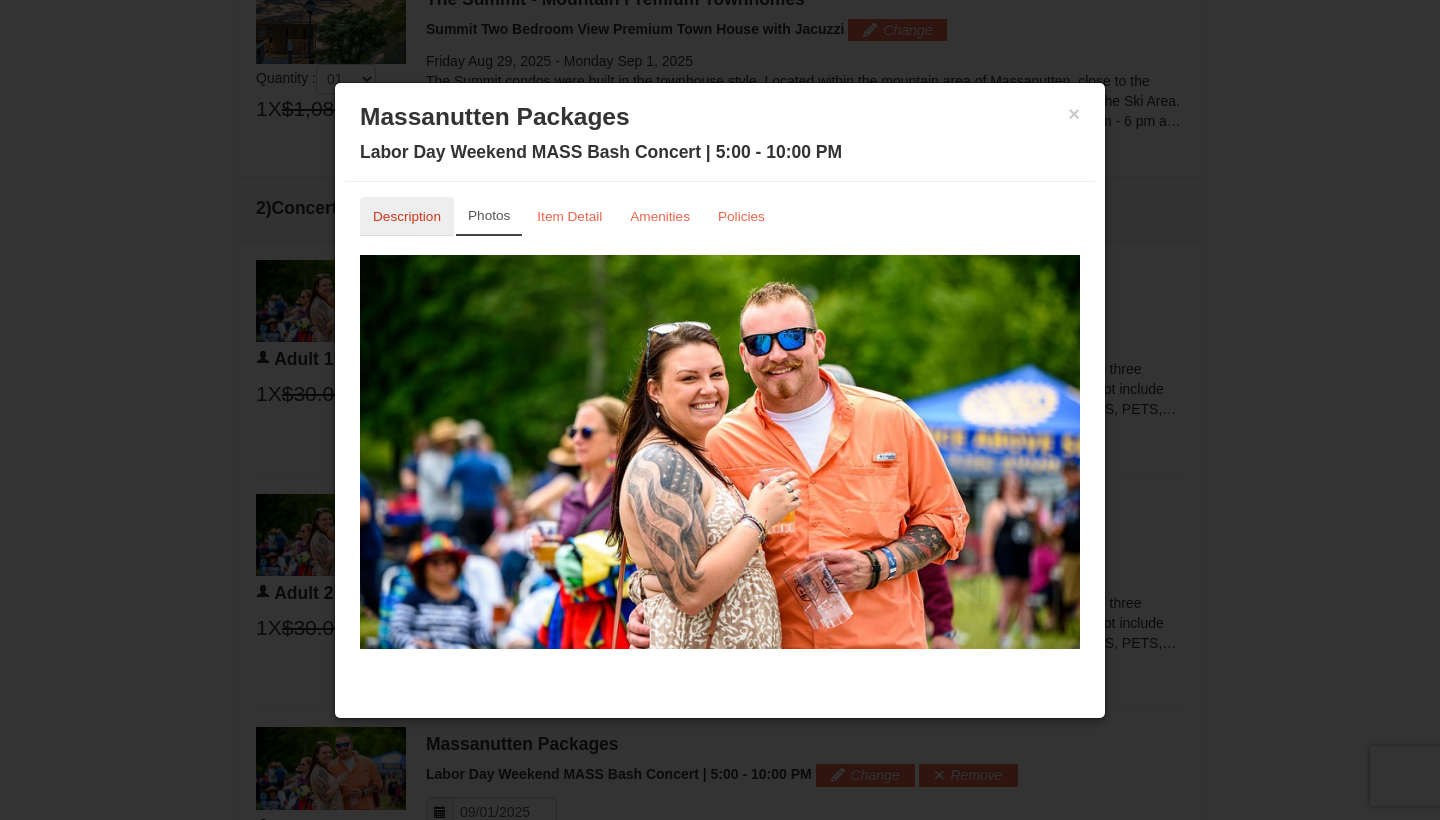 click on "Description" at bounding box center [407, 216] 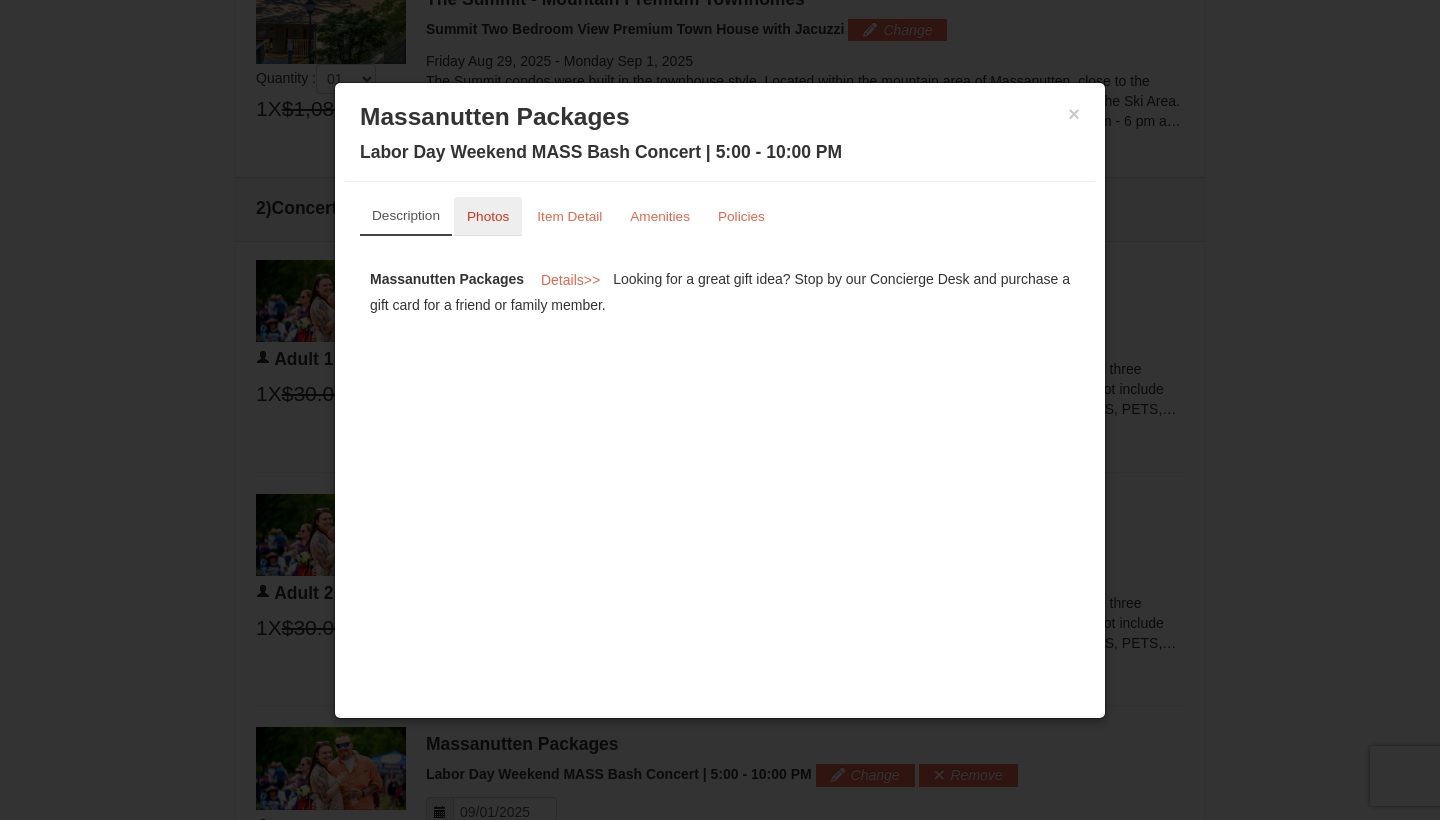 click on "Photos" at bounding box center (488, 216) 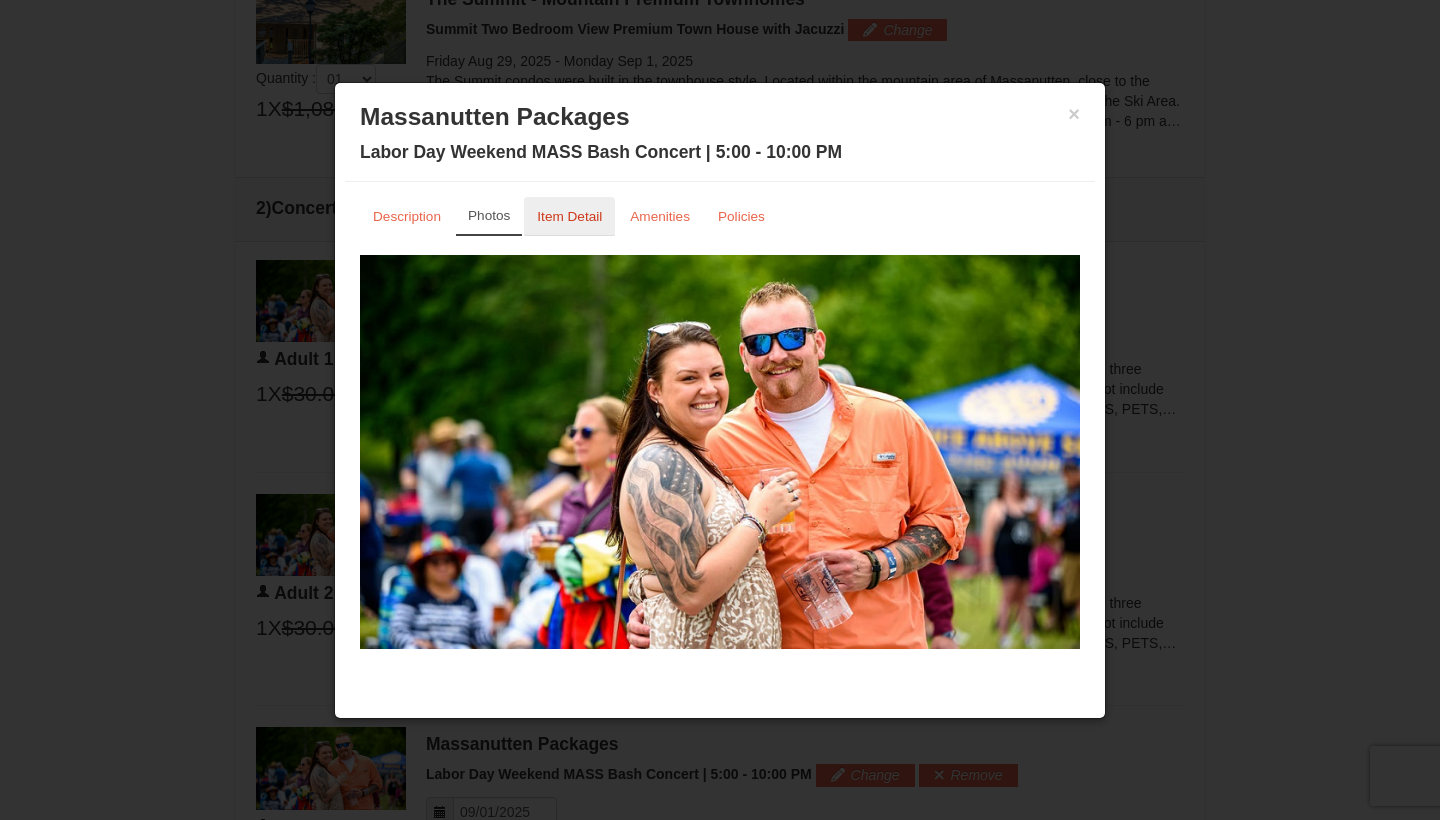 click on "Item Detail" at bounding box center [569, 216] 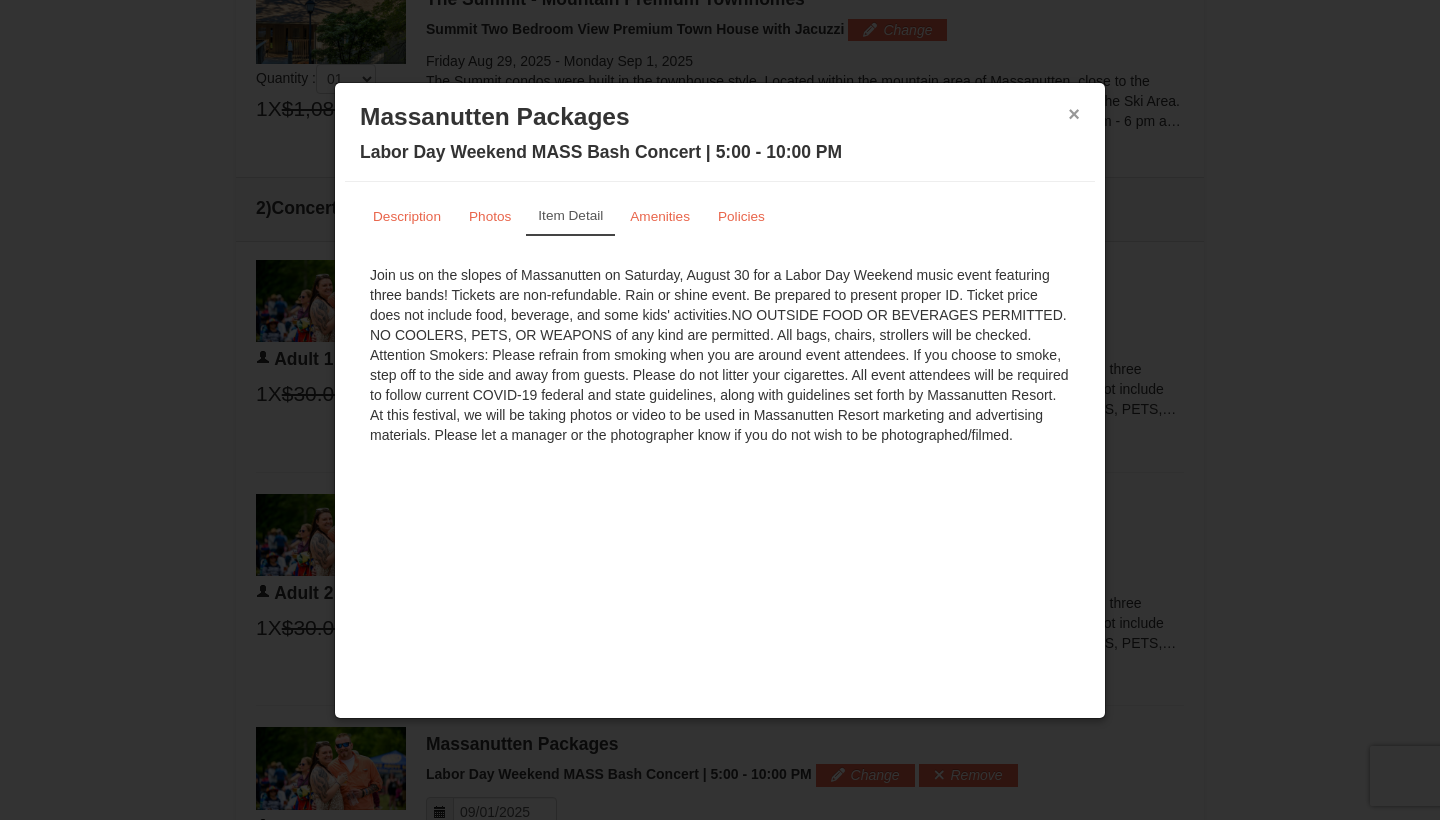 click on "×" at bounding box center (1074, 114) 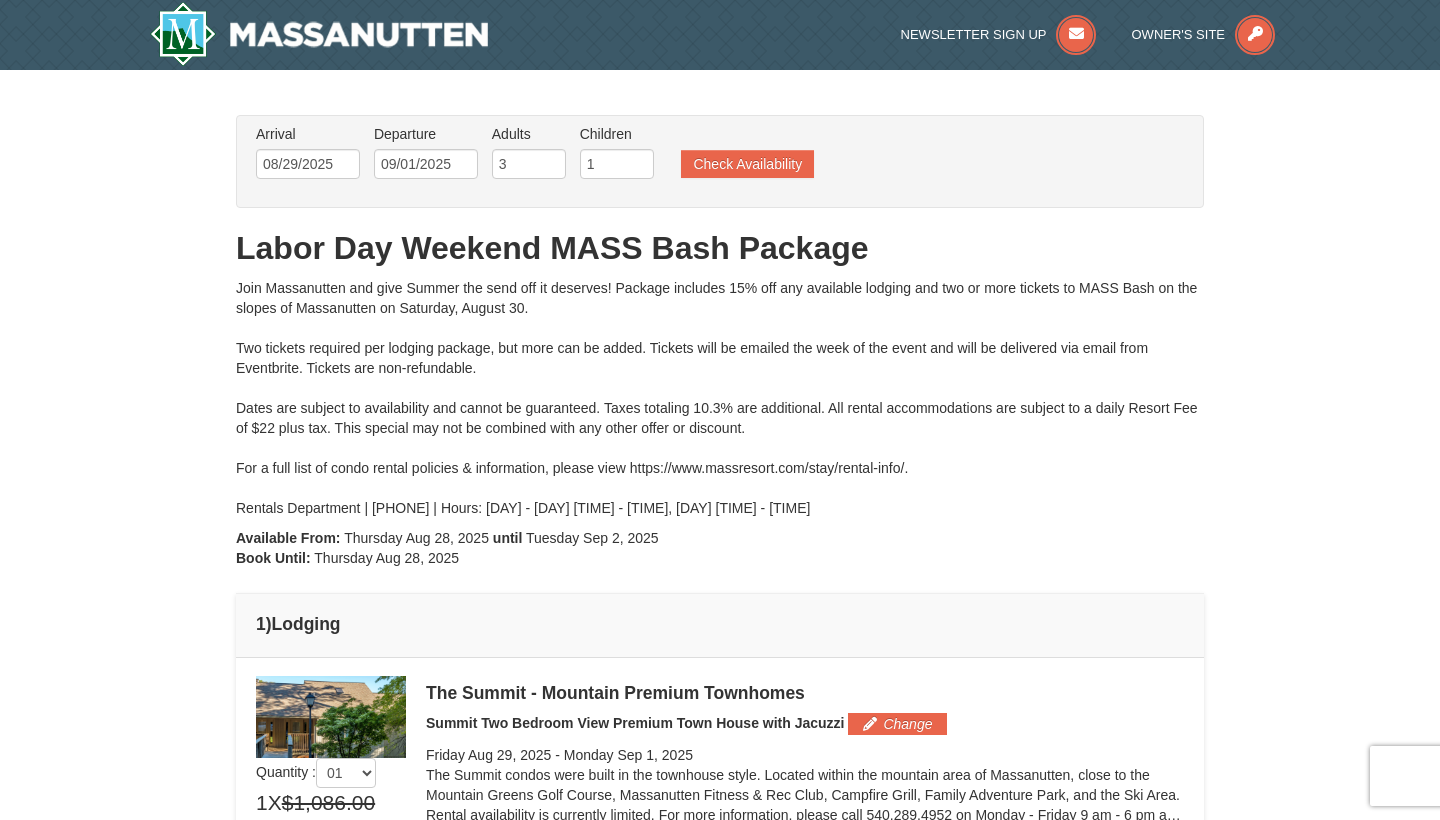 scroll, scrollTop: 0, scrollLeft: 0, axis: both 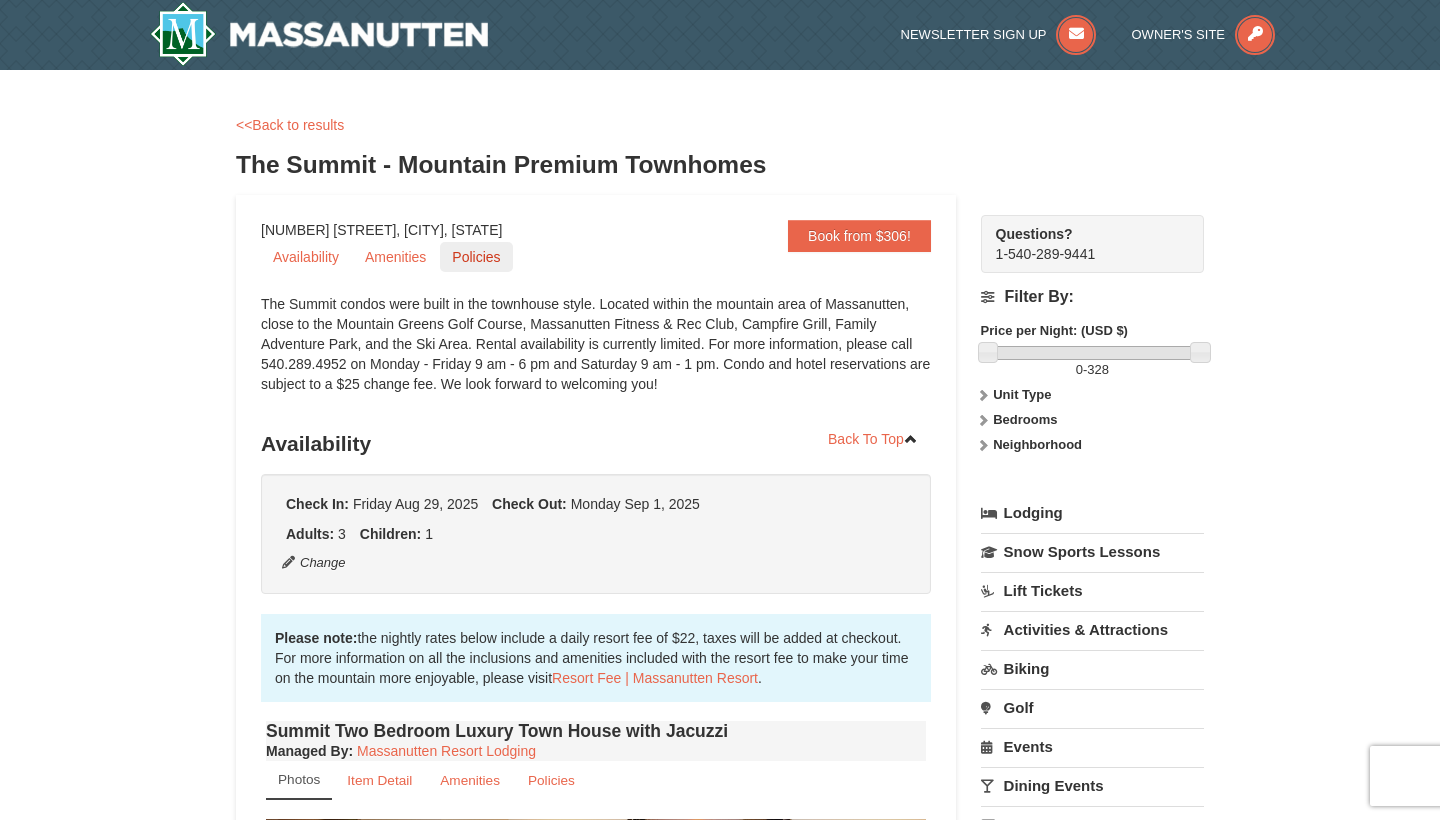 click on "Policies" at bounding box center (476, 257) 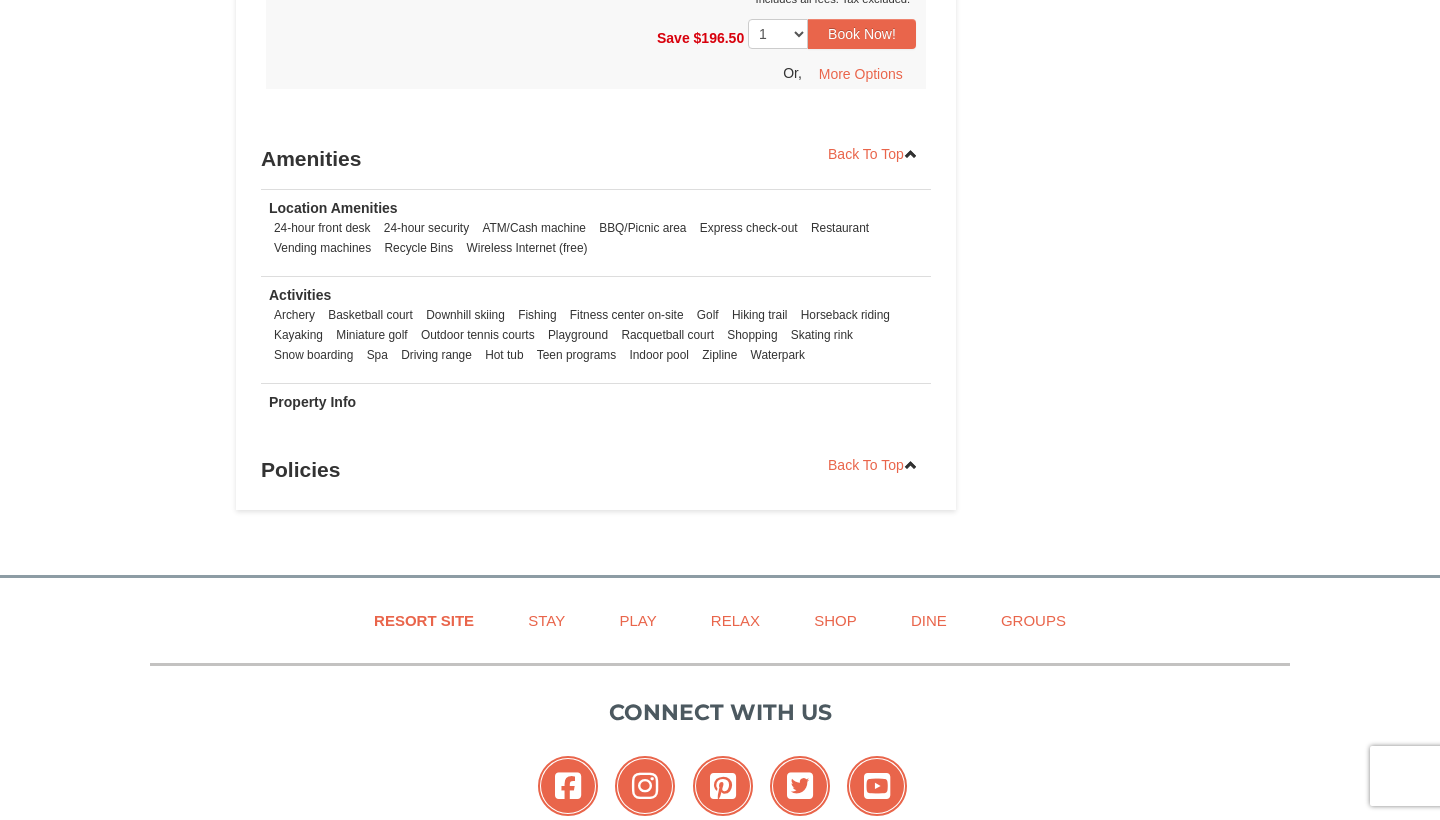 scroll, scrollTop: 6581, scrollLeft: 0, axis: vertical 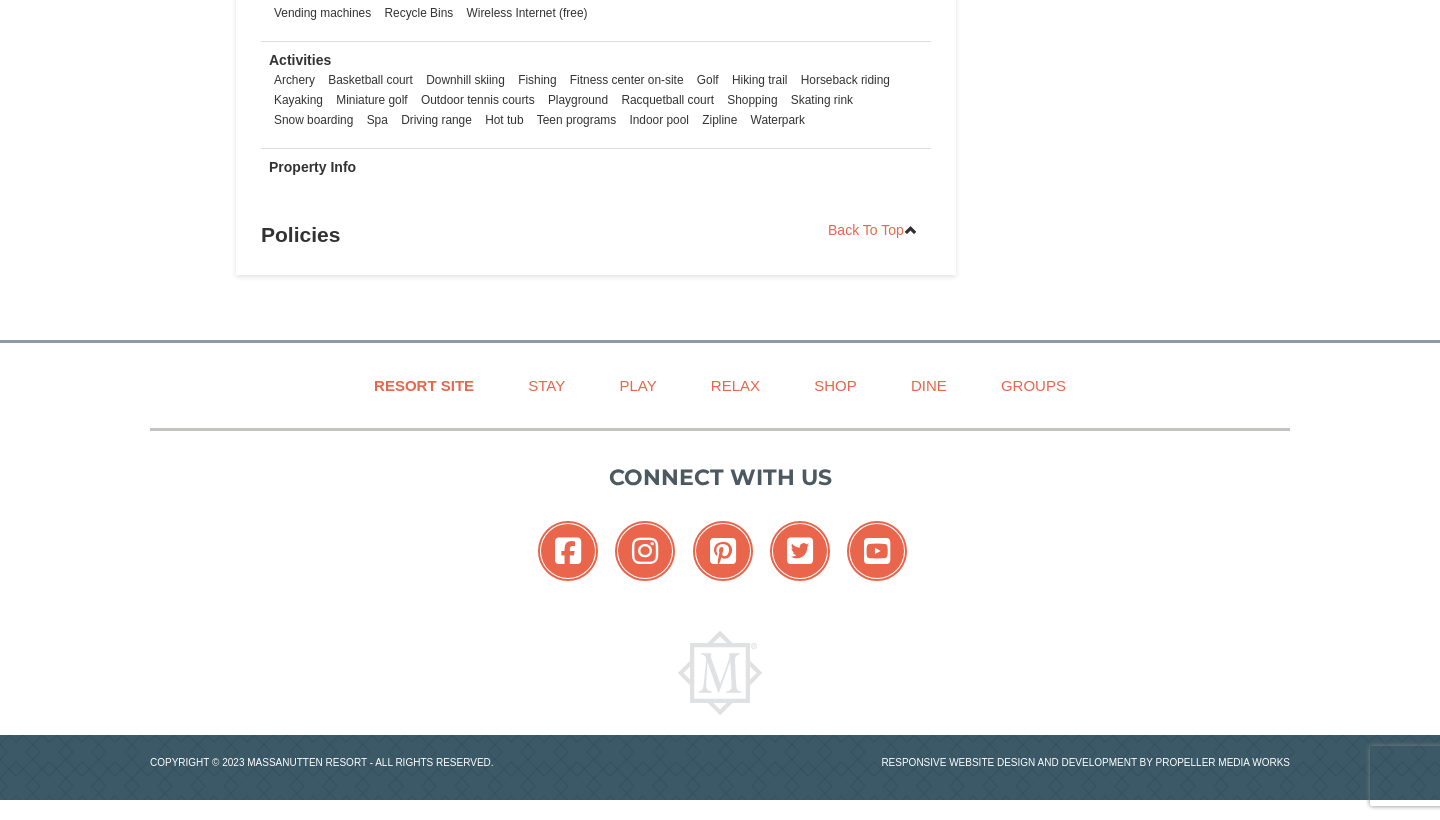 click on "Policies" at bounding box center [596, 235] 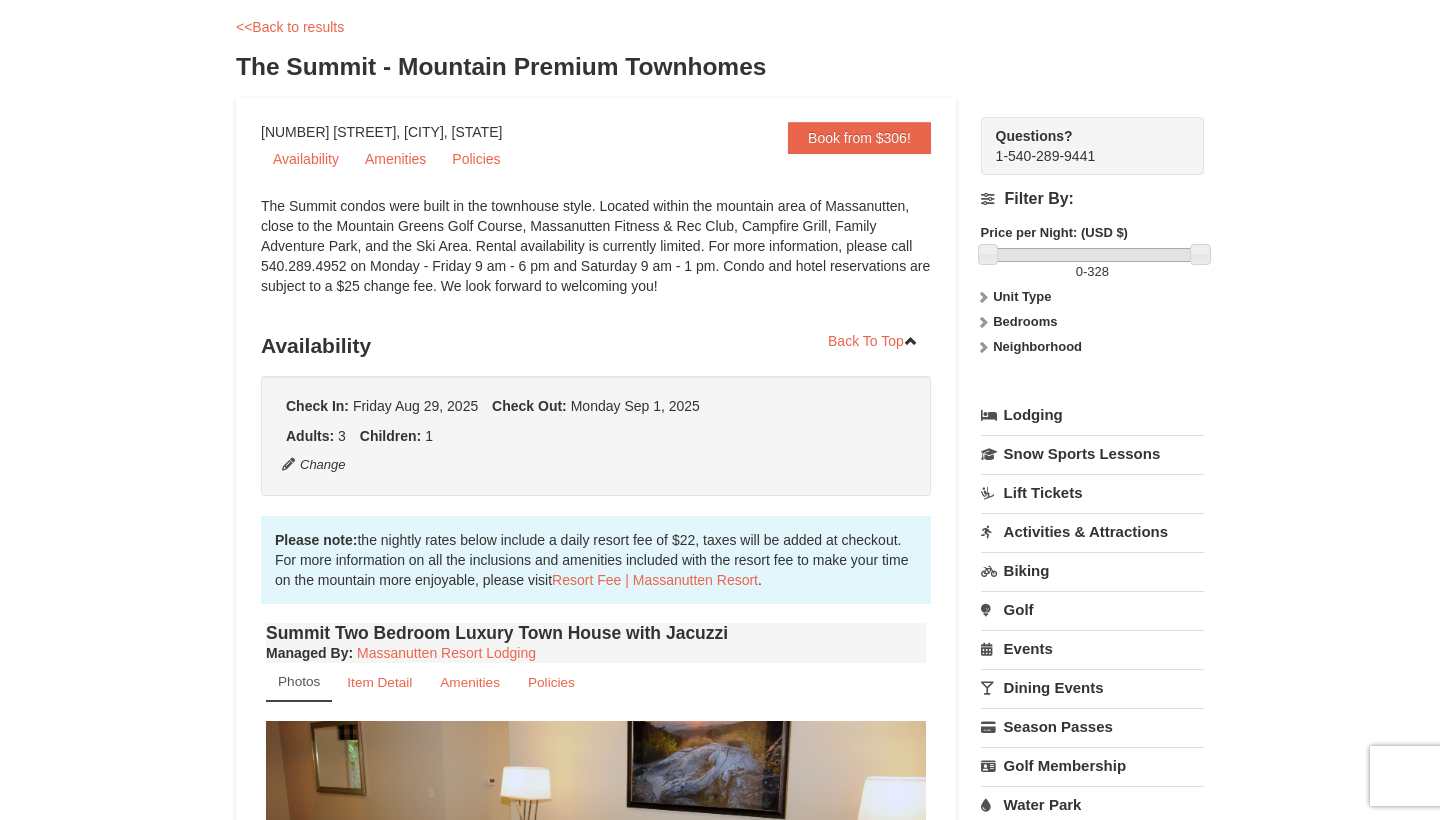 scroll, scrollTop: 93, scrollLeft: 0, axis: vertical 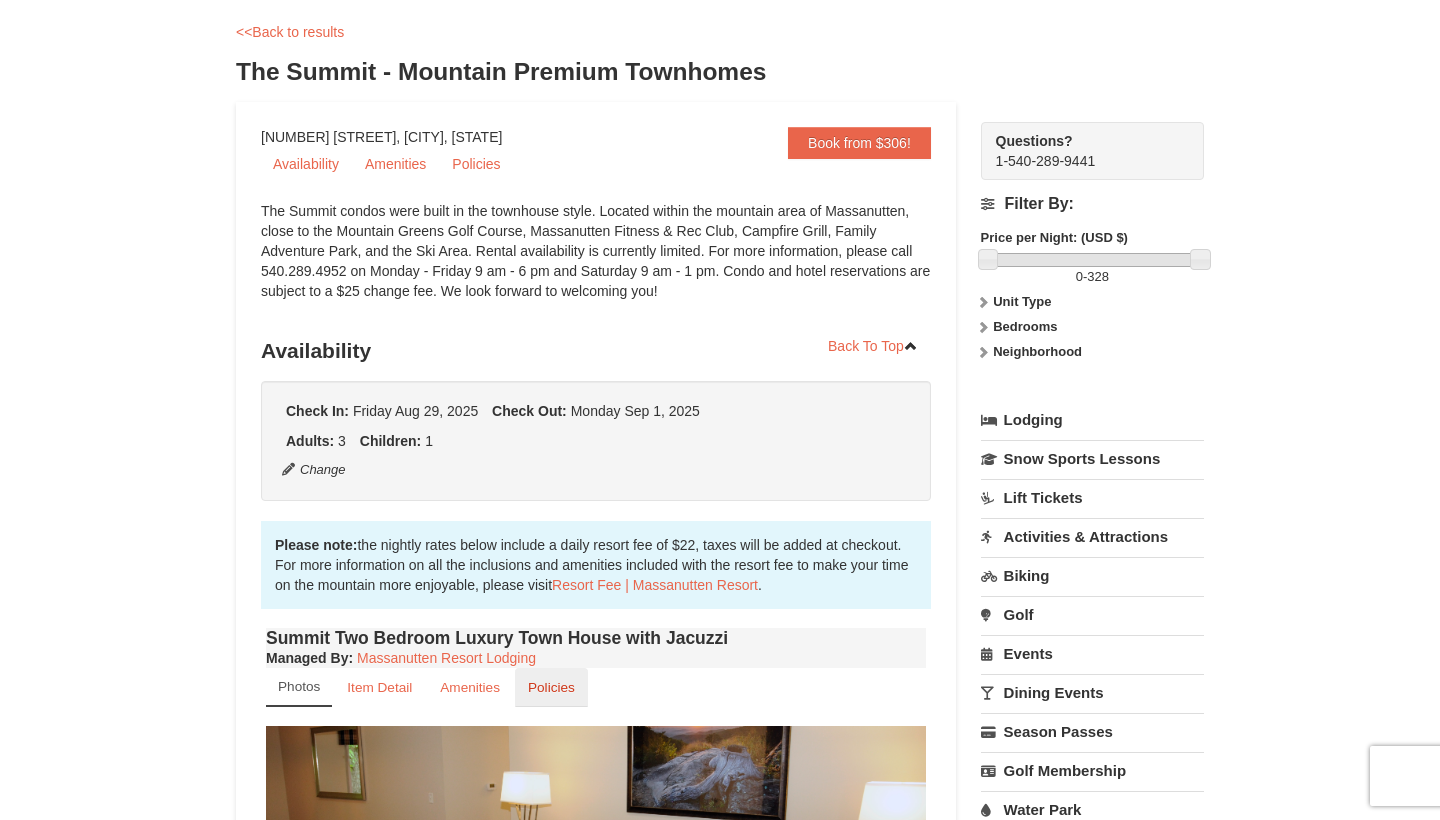 click on "Policies" at bounding box center (551, 687) 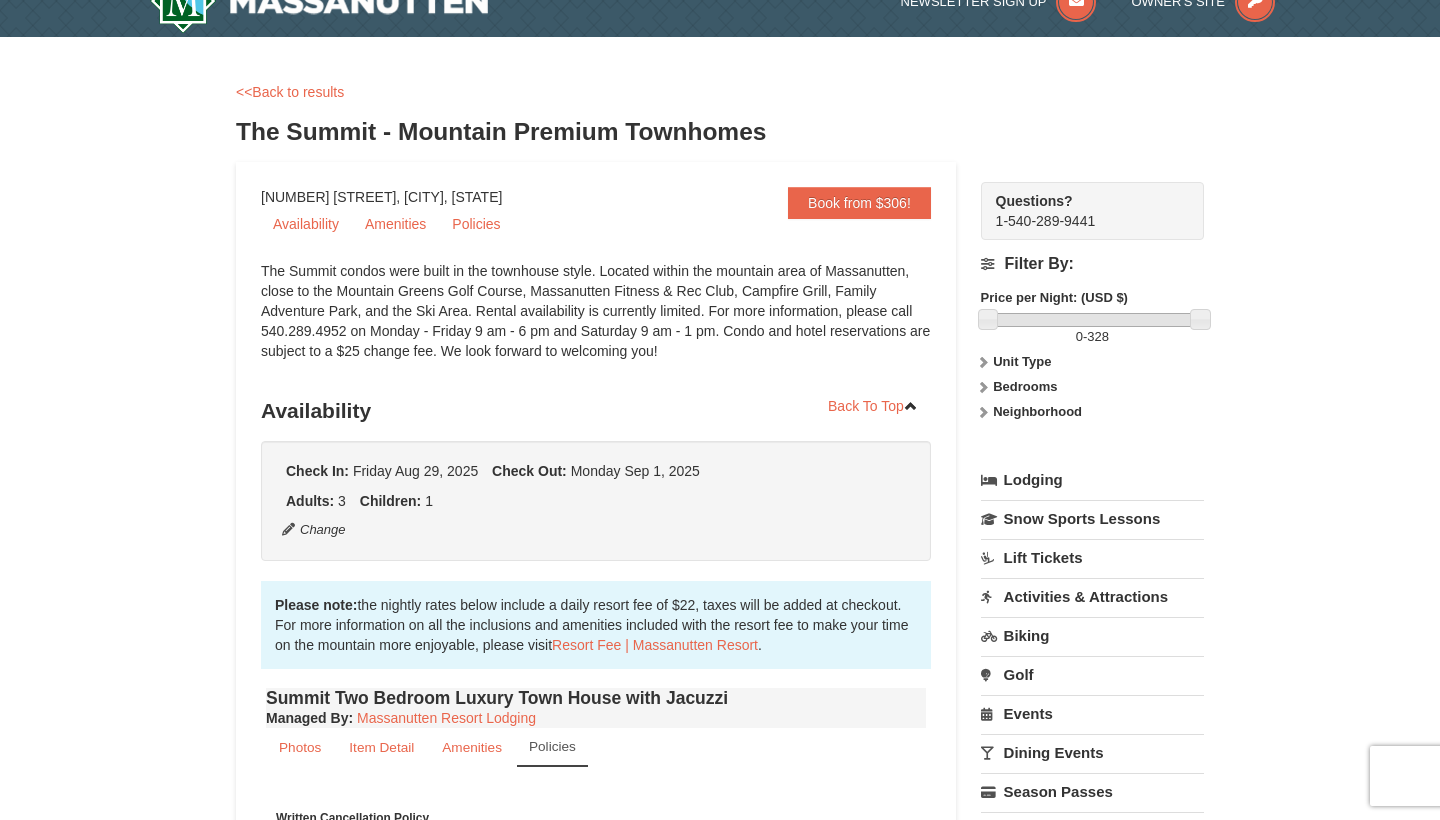 scroll, scrollTop: 40, scrollLeft: 0, axis: vertical 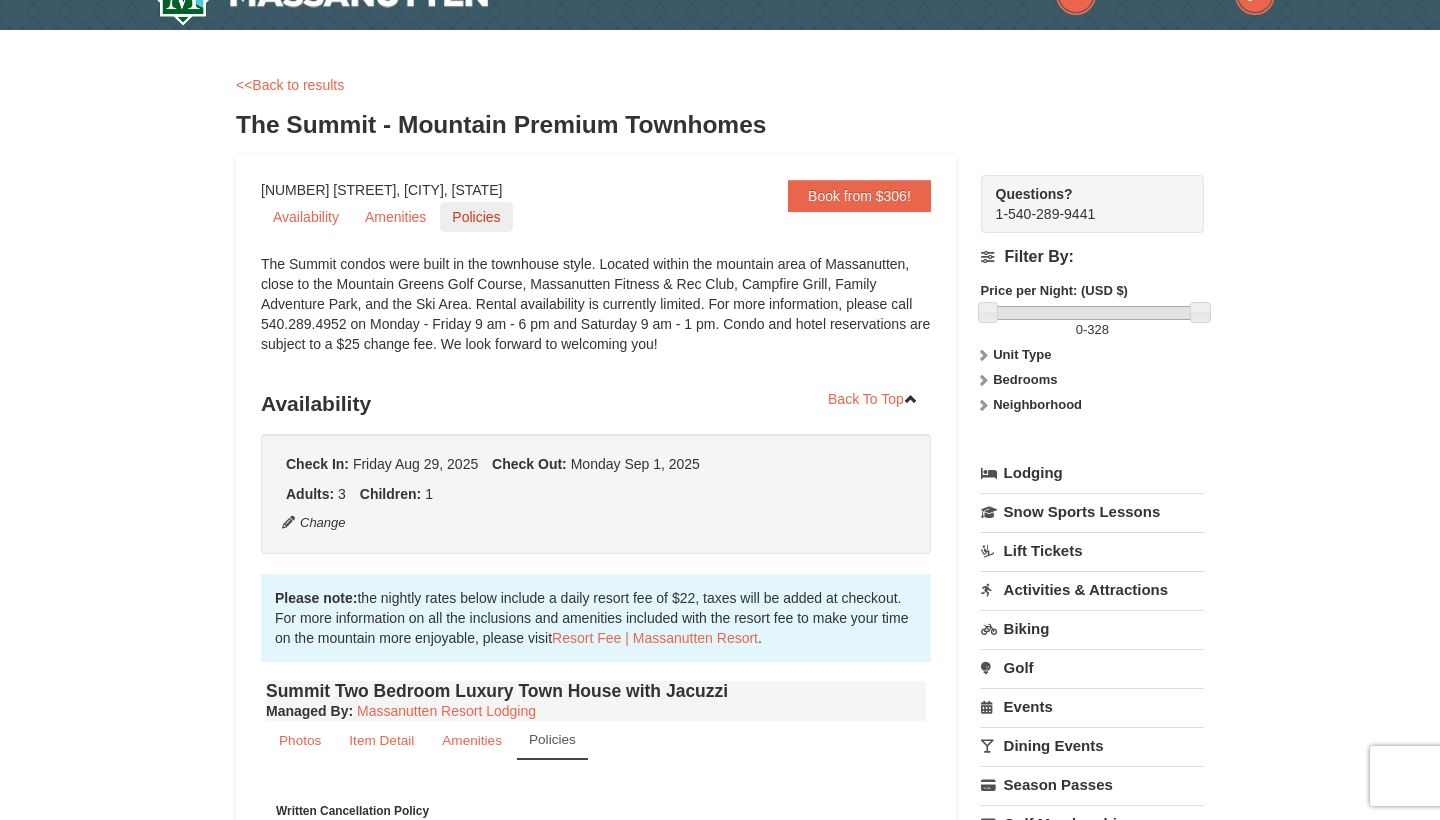 click on "Policies" at bounding box center [476, 217] 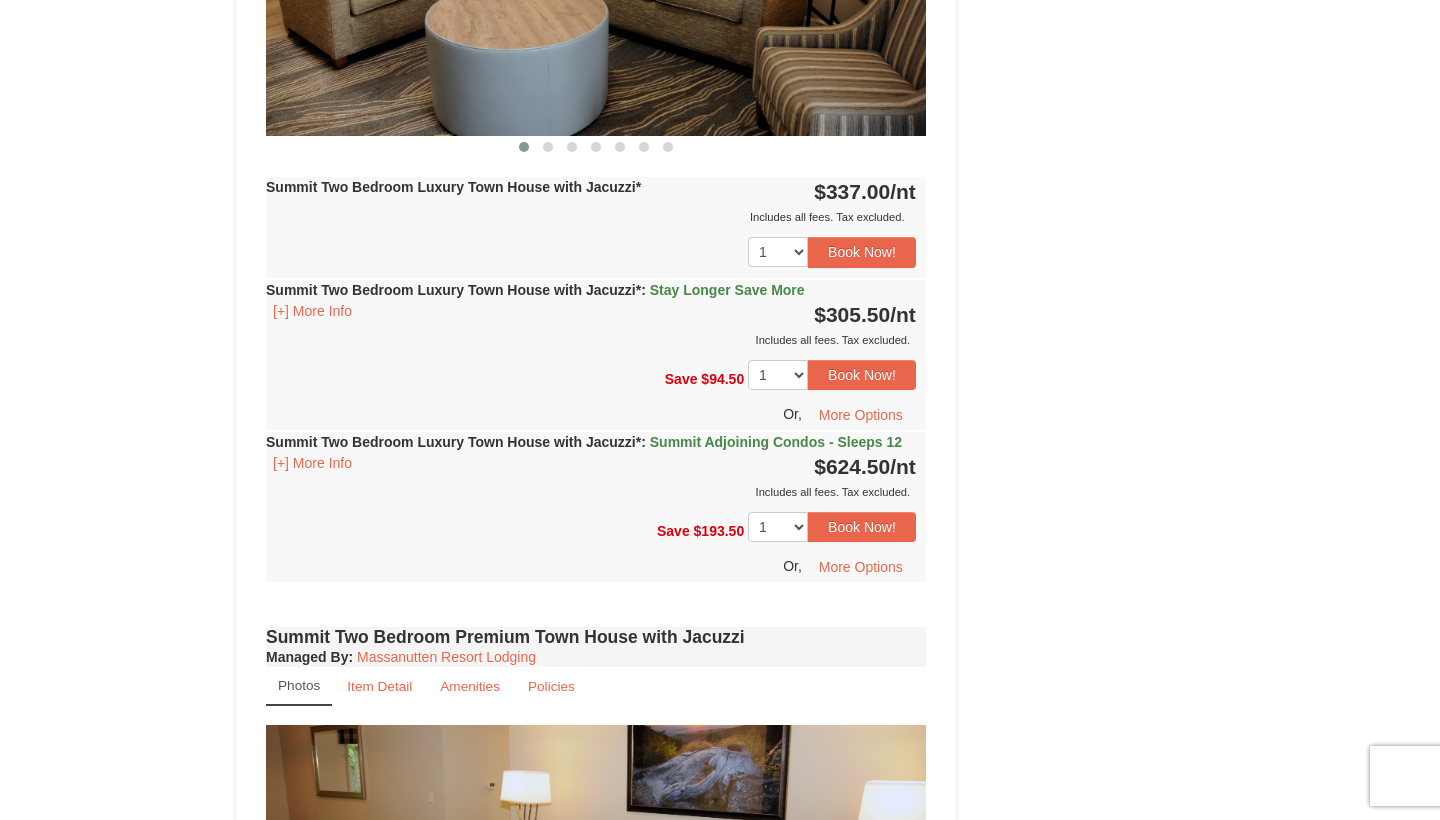 scroll, scrollTop: 7170, scrollLeft: 0, axis: vertical 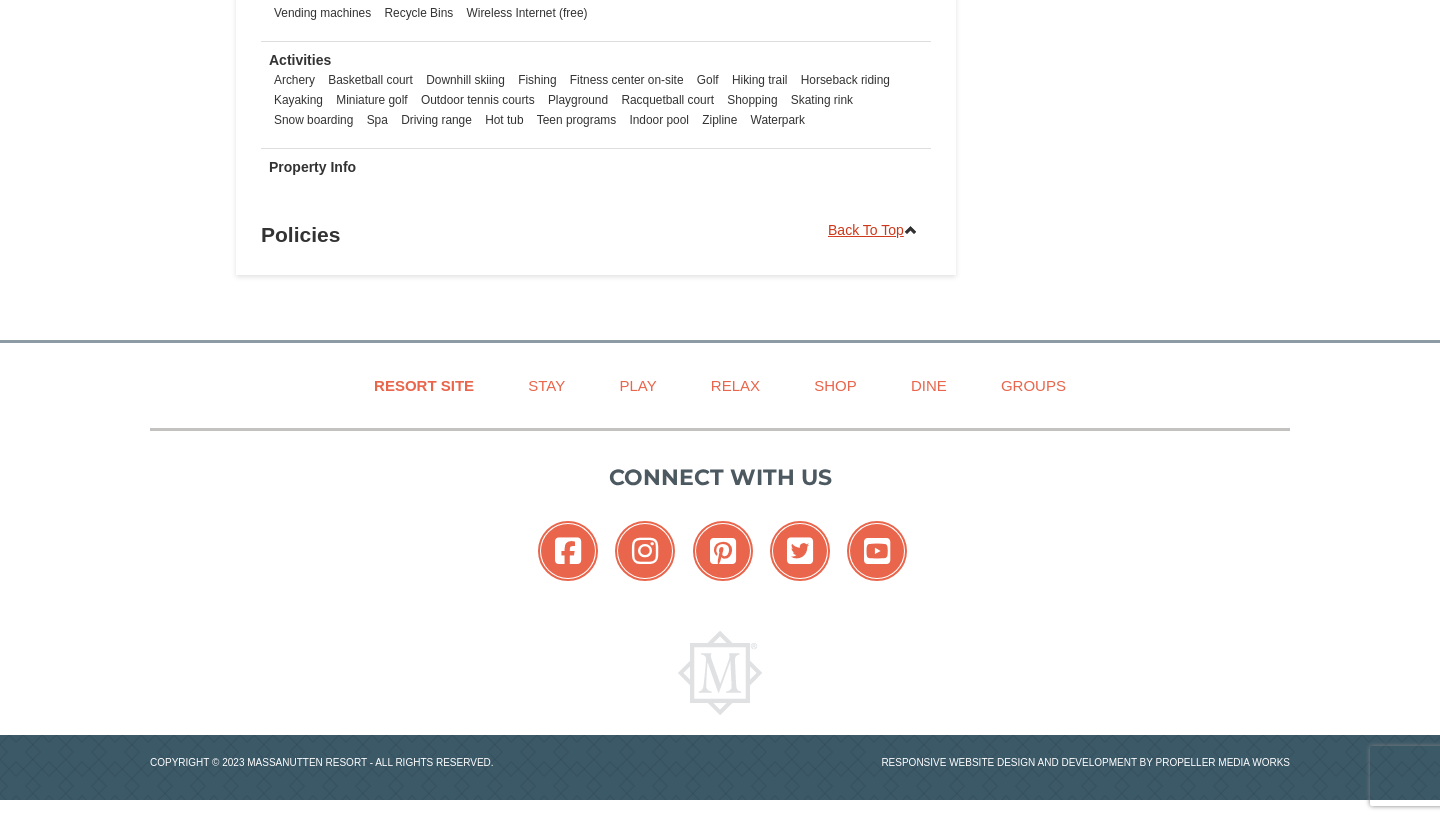 click on "Back To Top" at bounding box center [873, 230] 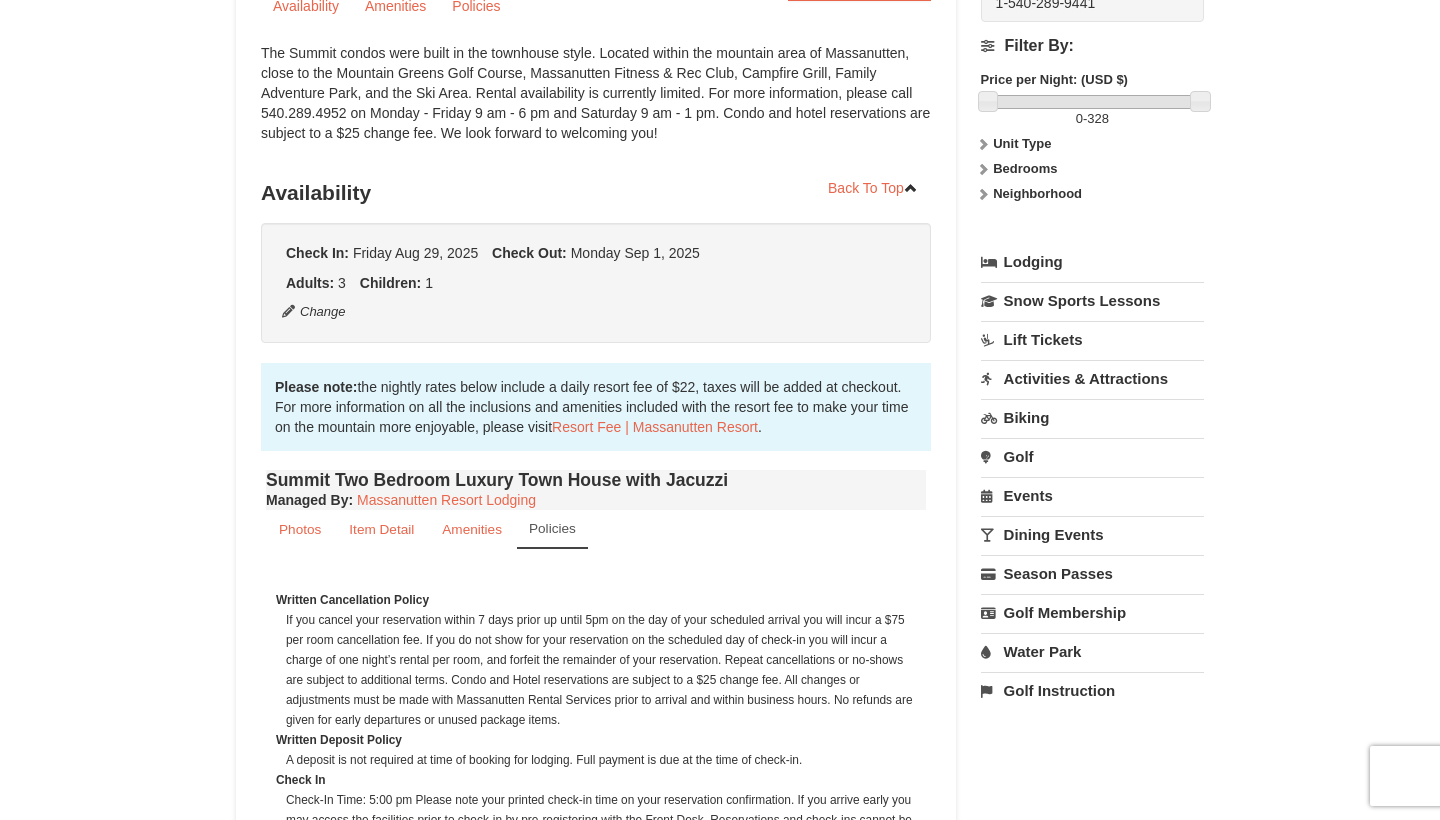 scroll, scrollTop: 200, scrollLeft: 0, axis: vertical 